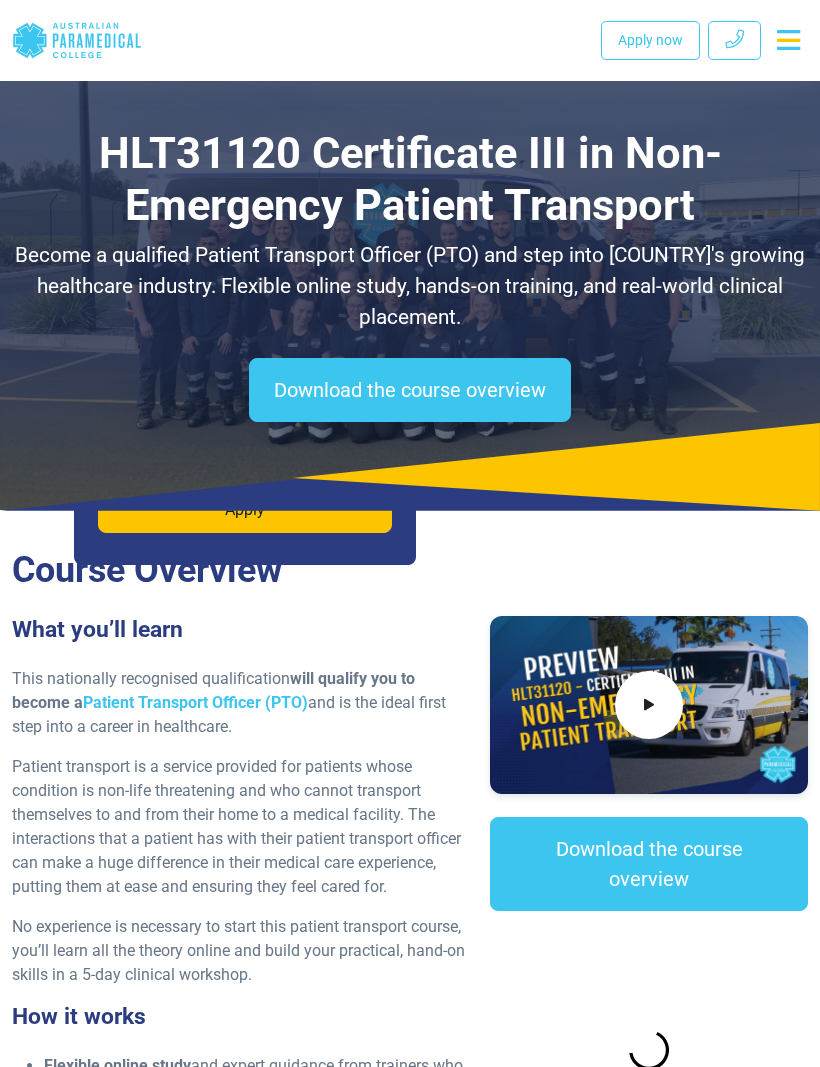 scroll, scrollTop: 3708, scrollLeft: 0, axis: vertical 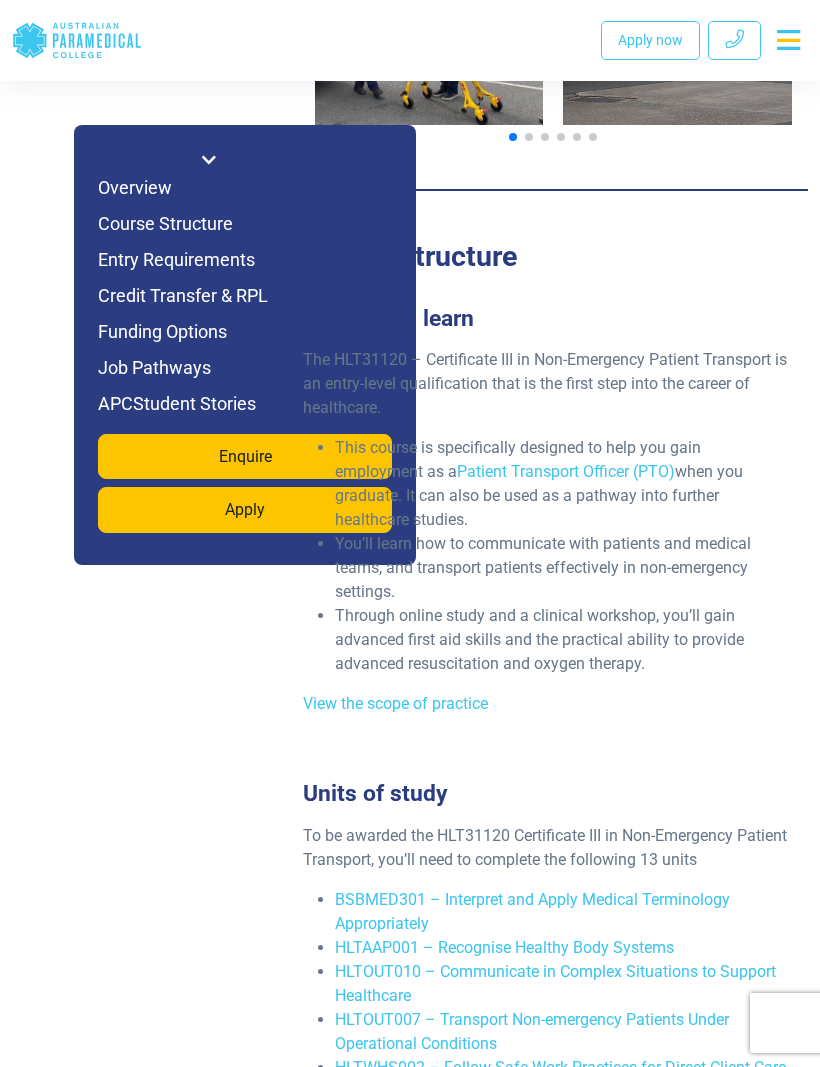 click on "Course Structure" at bounding box center [553, 256] 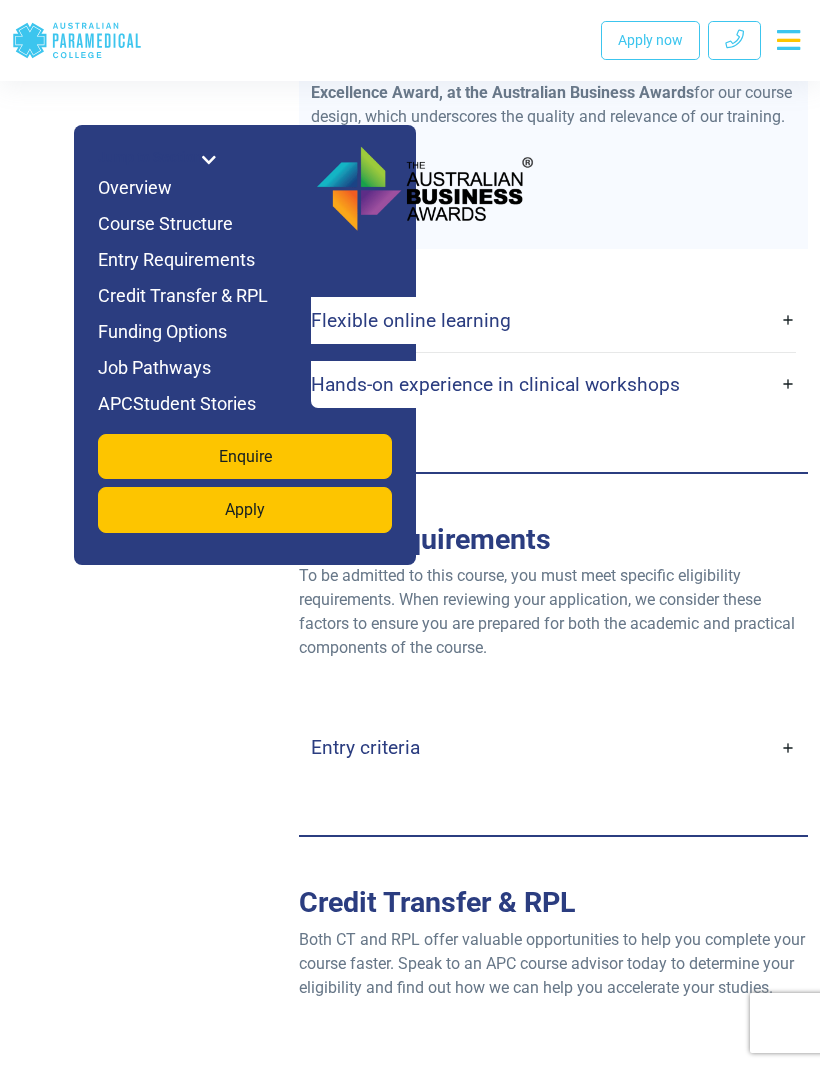 scroll, scrollTop: 5141, scrollLeft: 0, axis: vertical 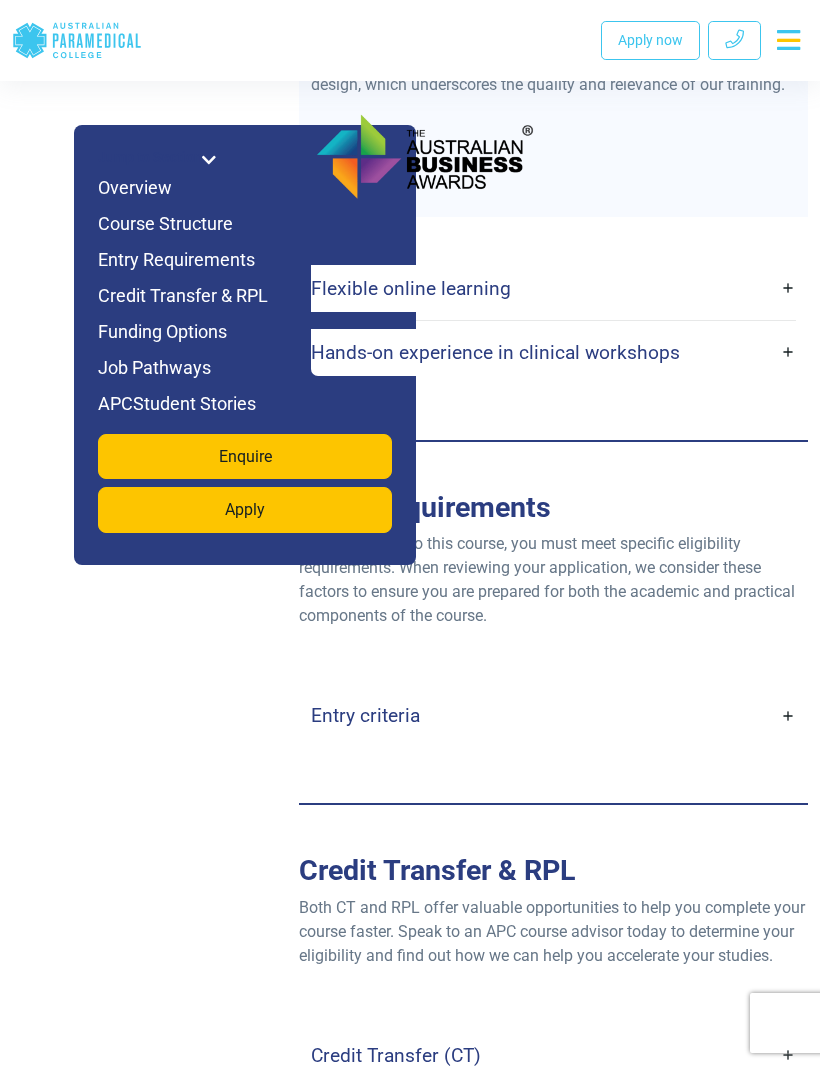 click on "Entry criteria" at bounding box center (365, 715) 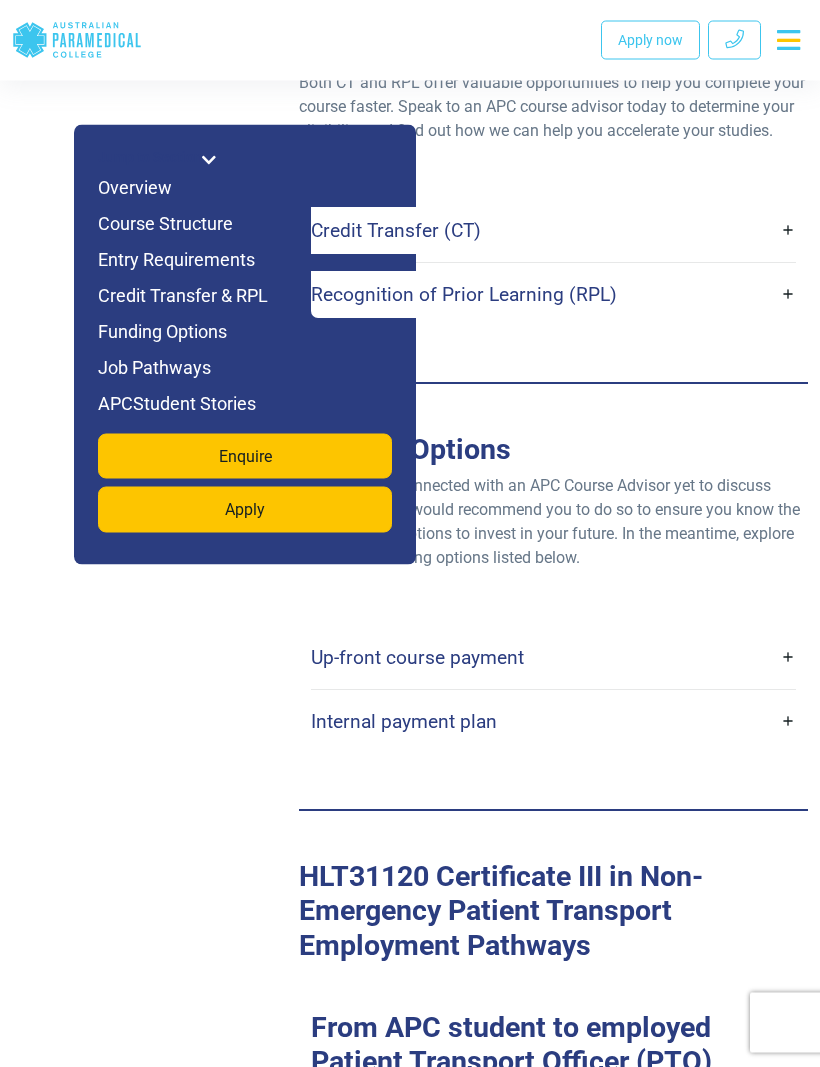 scroll, scrollTop: 6698, scrollLeft: 0, axis: vertical 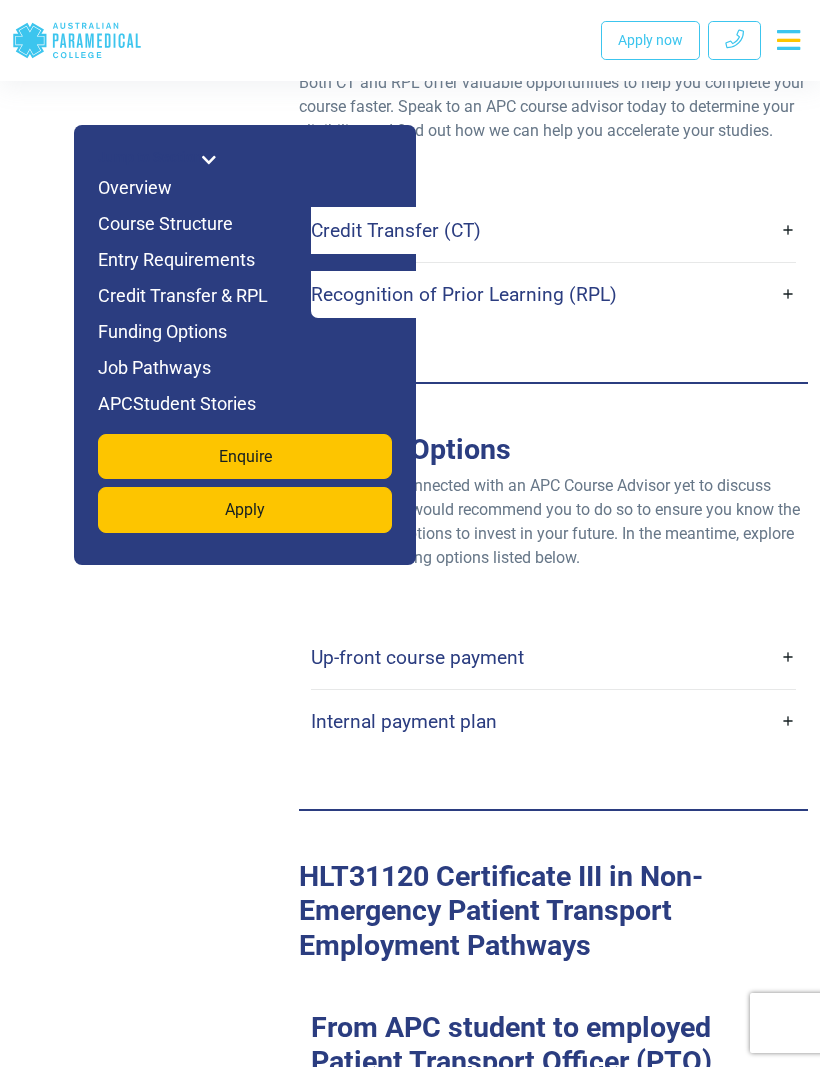 click on "Up-front course payment" at bounding box center (417, 657) 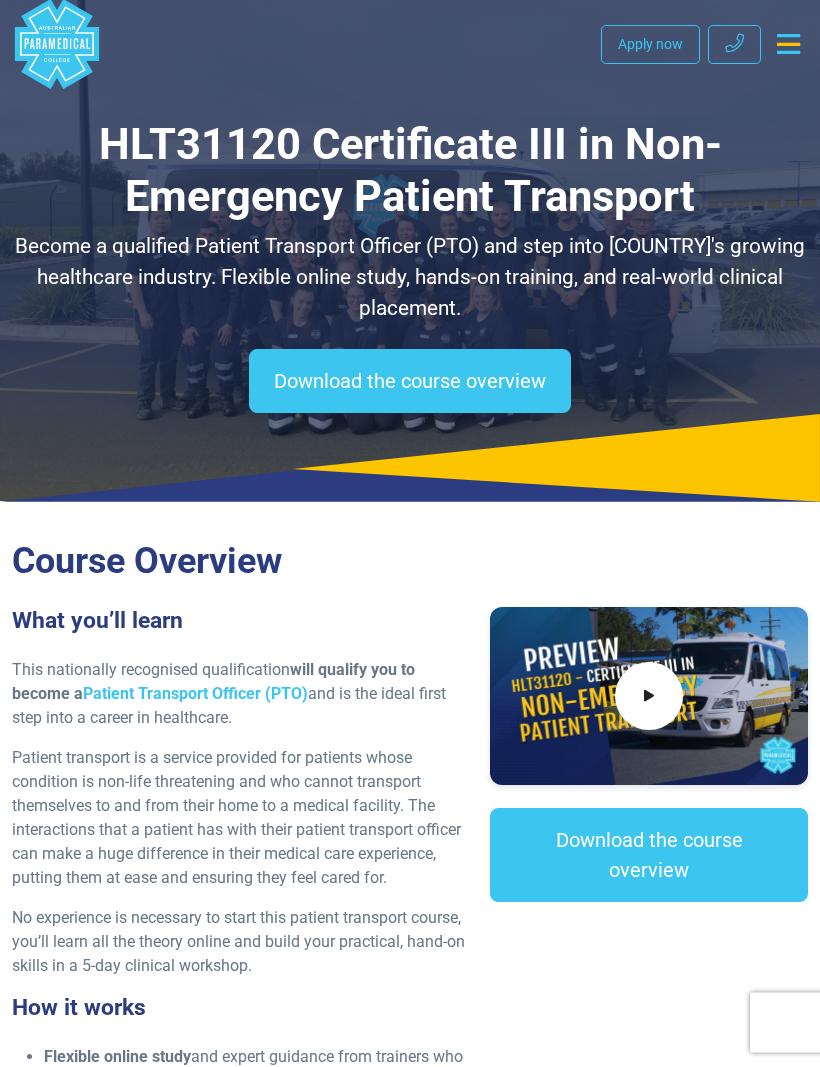 scroll, scrollTop: 0, scrollLeft: 0, axis: both 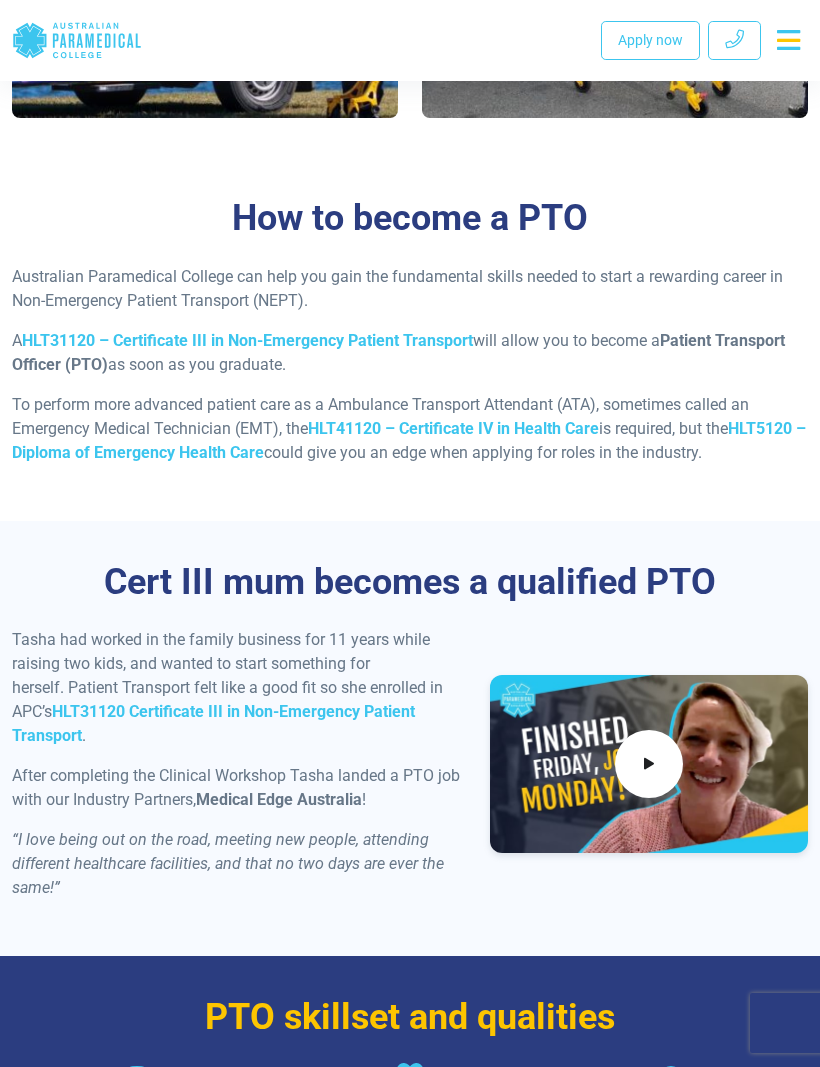 click on "HLT31120 – Certificate III in Non-Emergency Patient Transport" at bounding box center (247, 340) 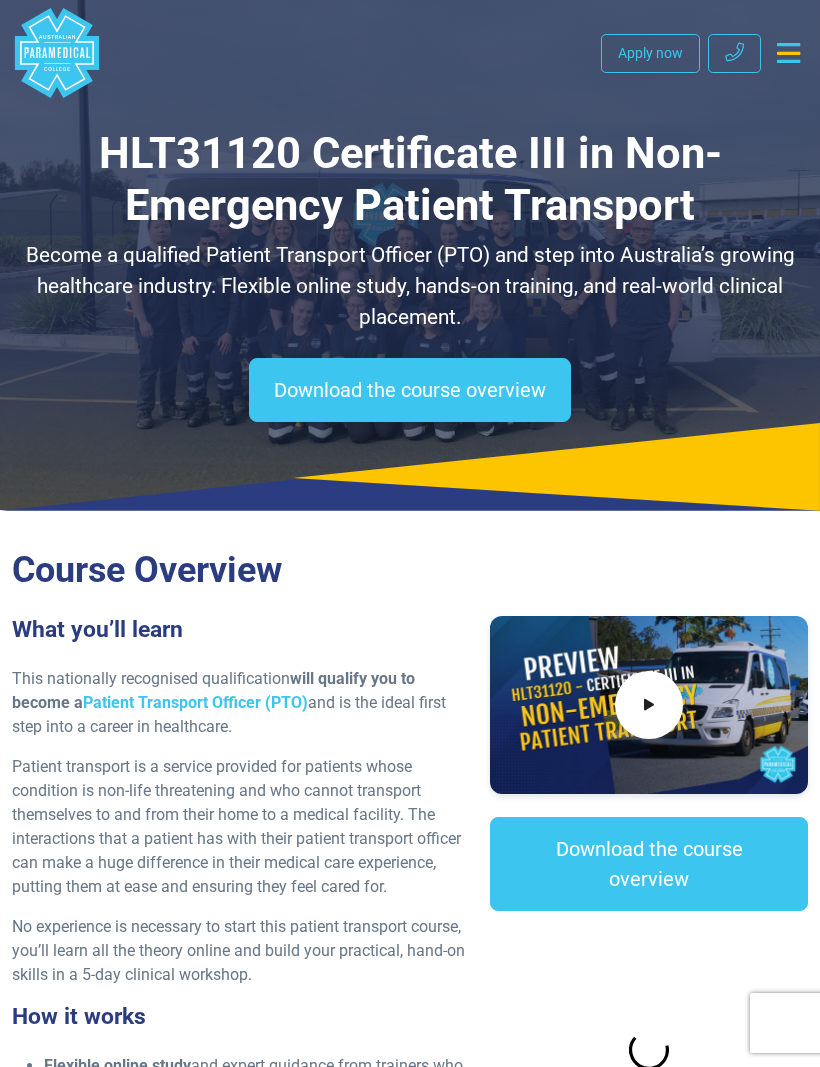 scroll, scrollTop: 0, scrollLeft: 0, axis: both 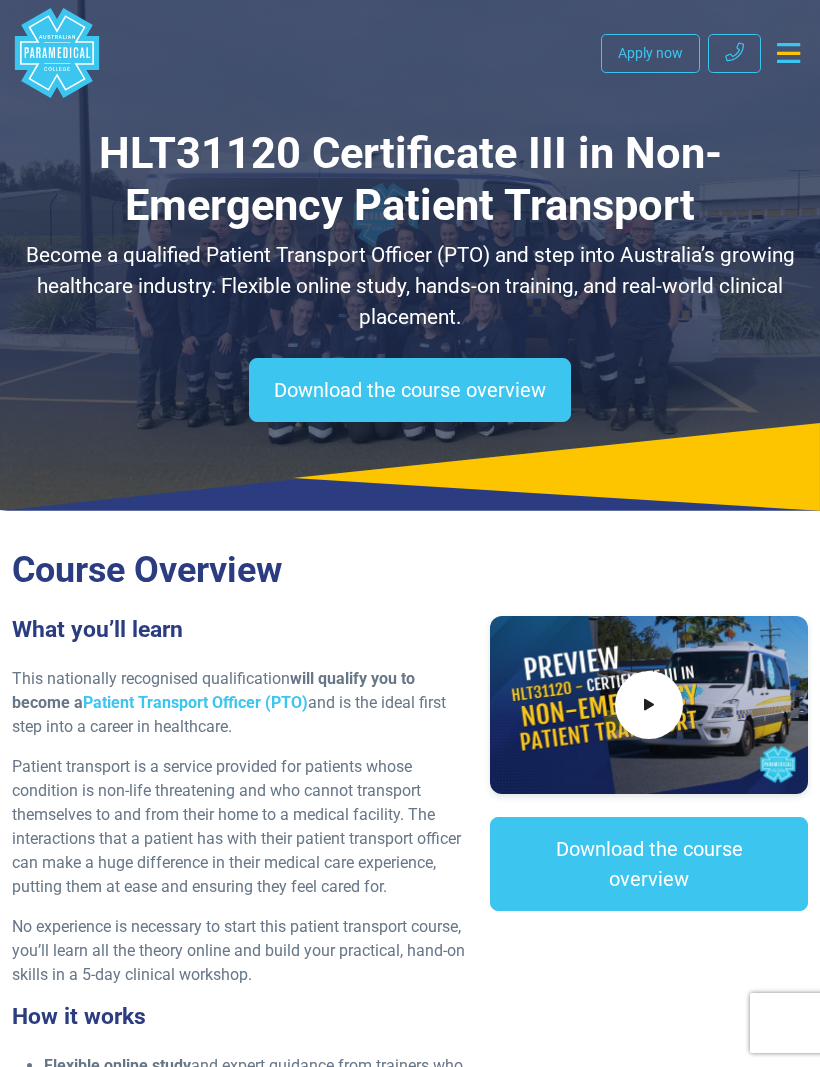 click on "Download the course overview" at bounding box center (410, 390) 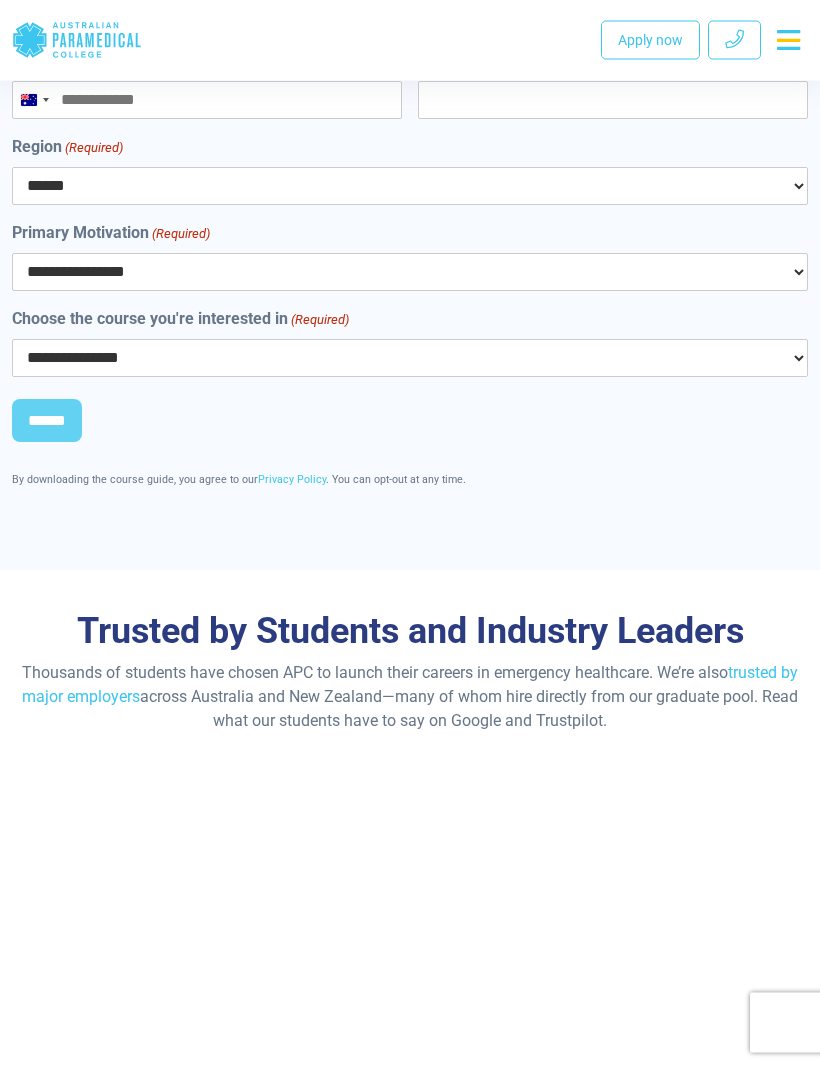 scroll, scrollTop: 10108, scrollLeft: 0, axis: vertical 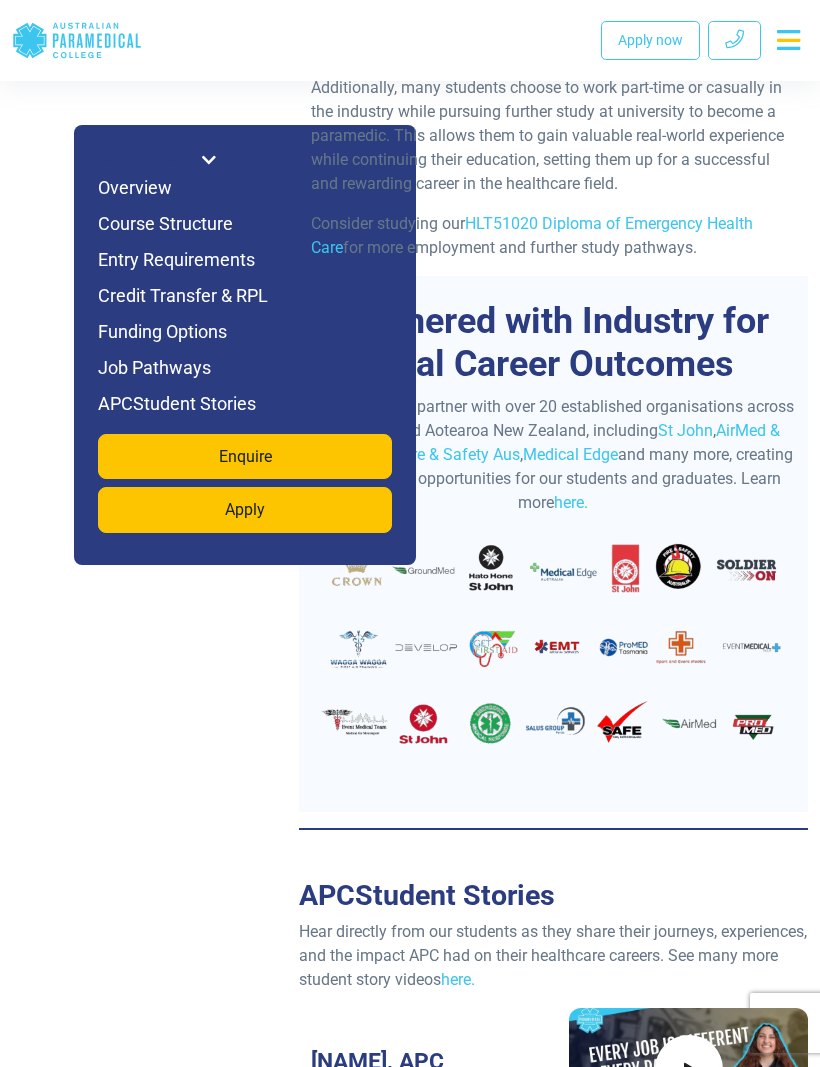 click on "Overview" at bounding box center [245, 188] 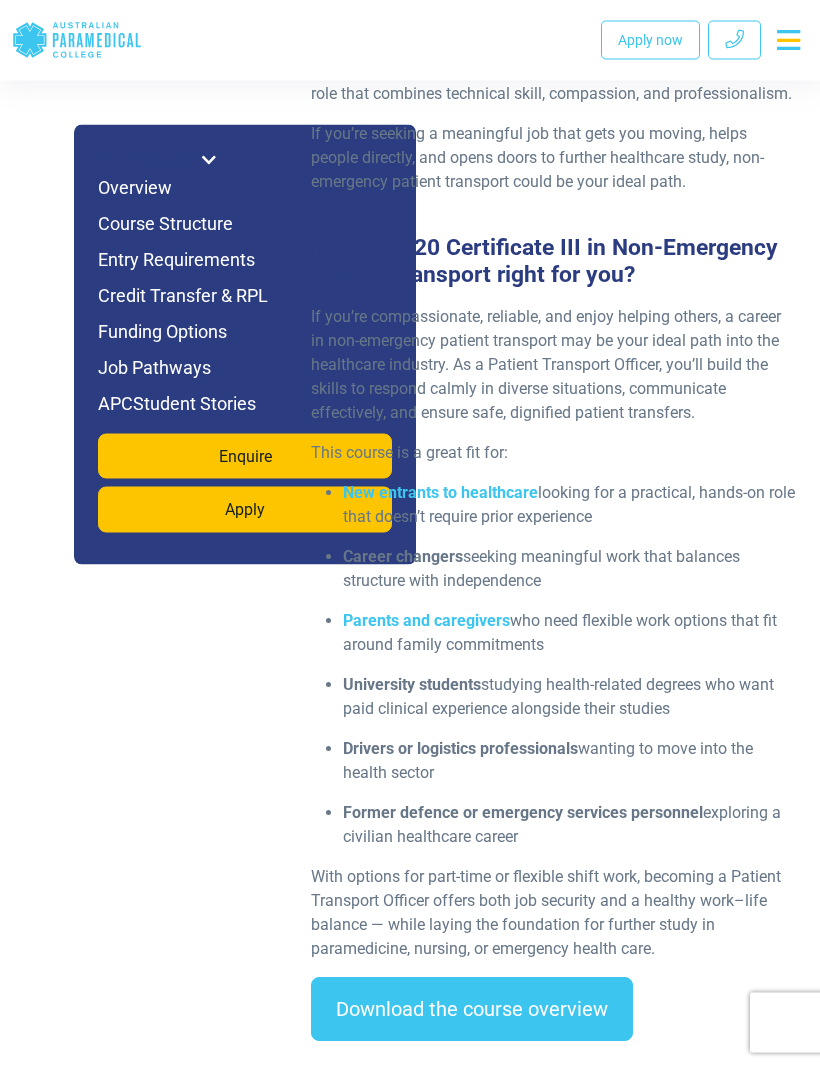 scroll, scrollTop: 2625, scrollLeft: 0, axis: vertical 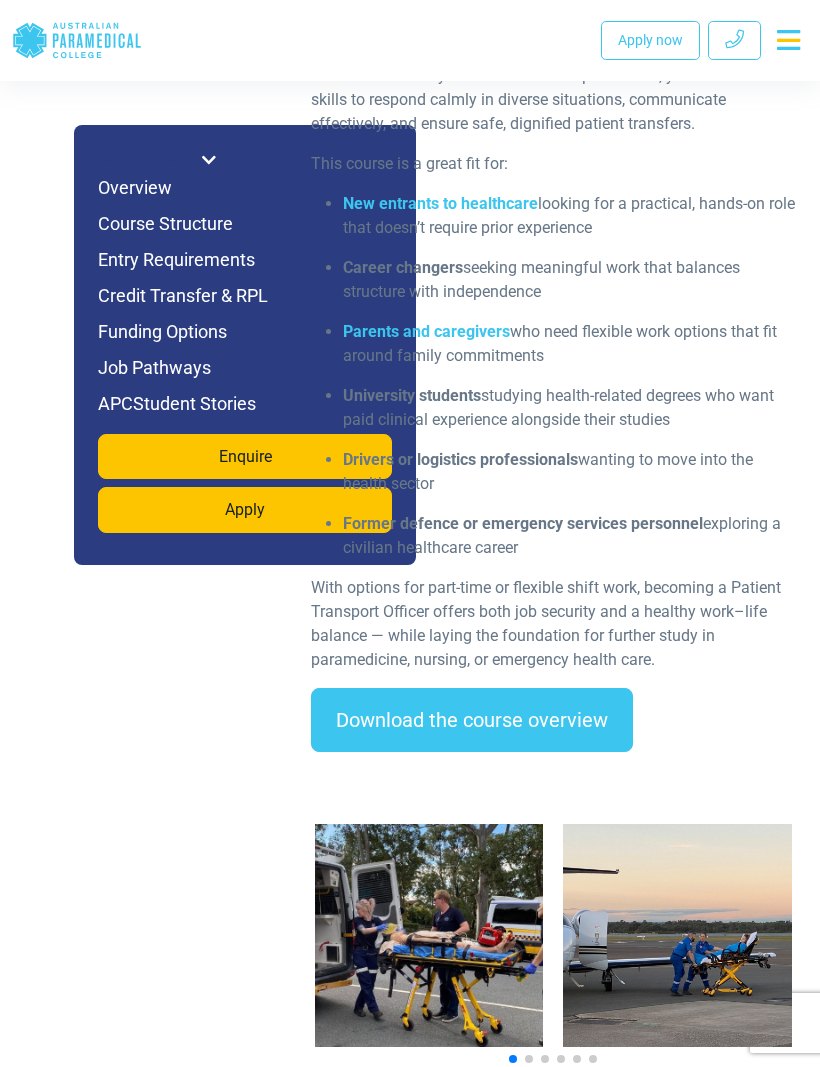 click on "Download the course overview" at bounding box center (472, 720) 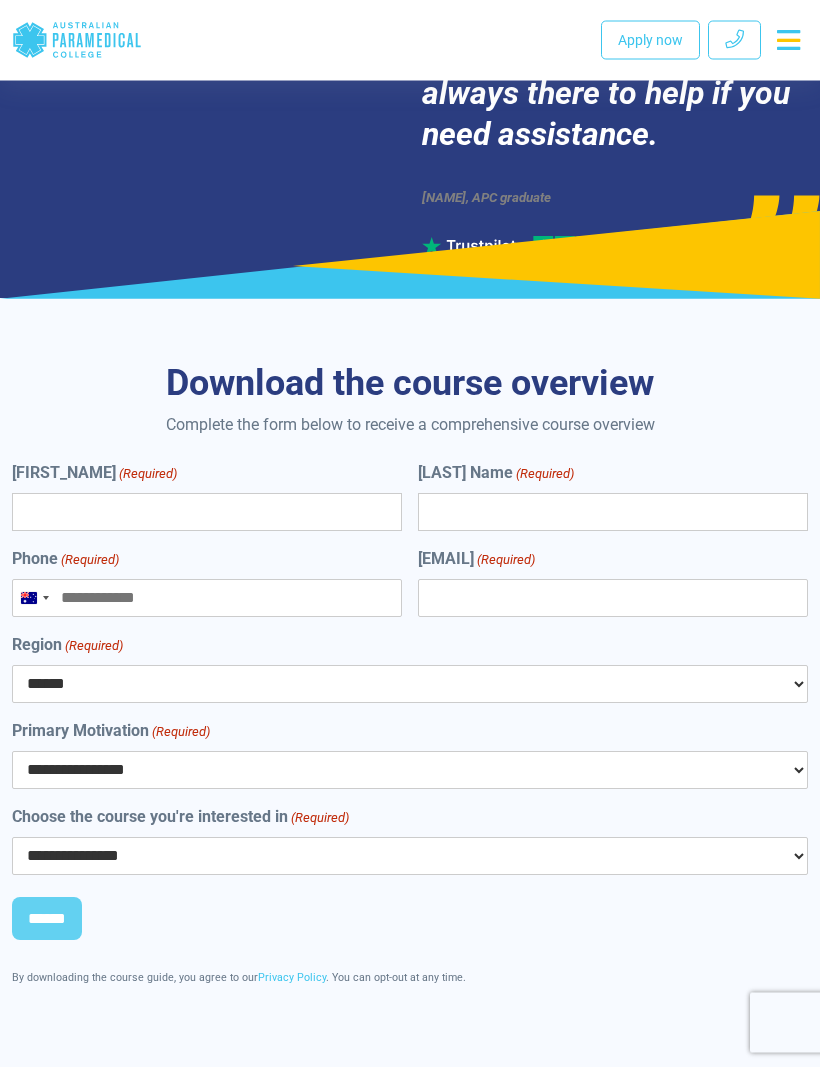 scroll, scrollTop: 9637, scrollLeft: 0, axis: vertical 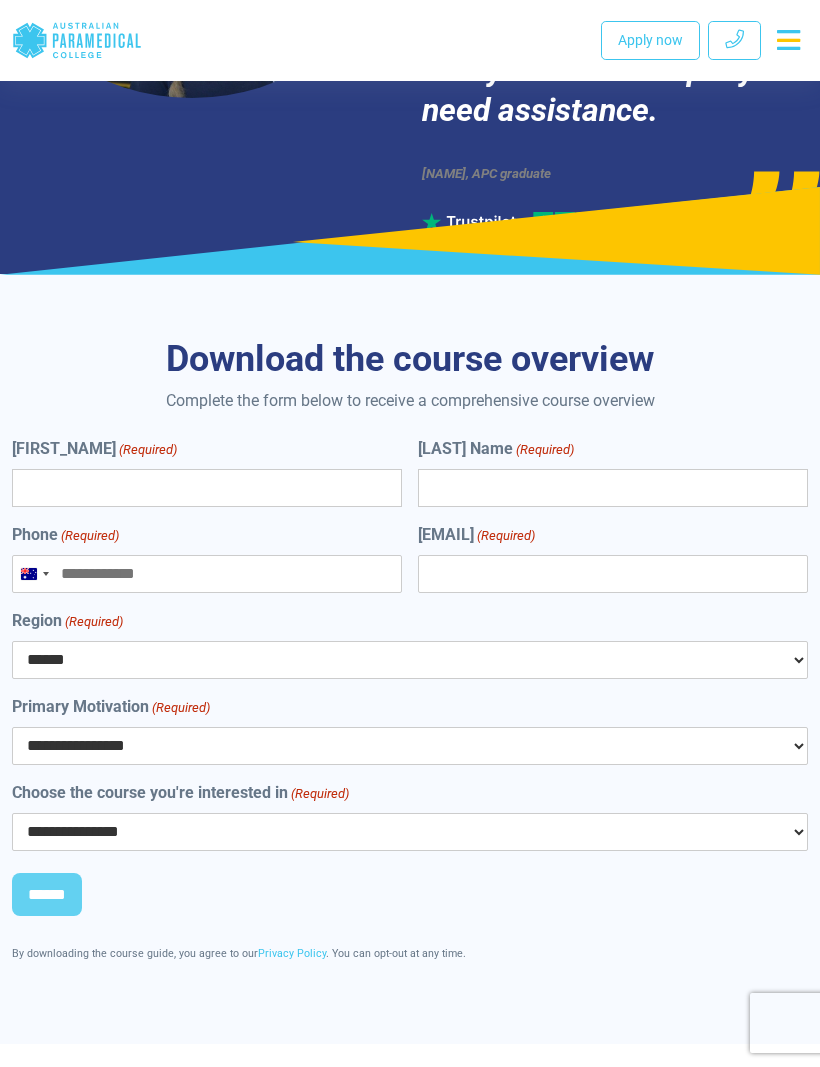 click on "[FIRST] Name (Required)" at bounding box center (207, 488) 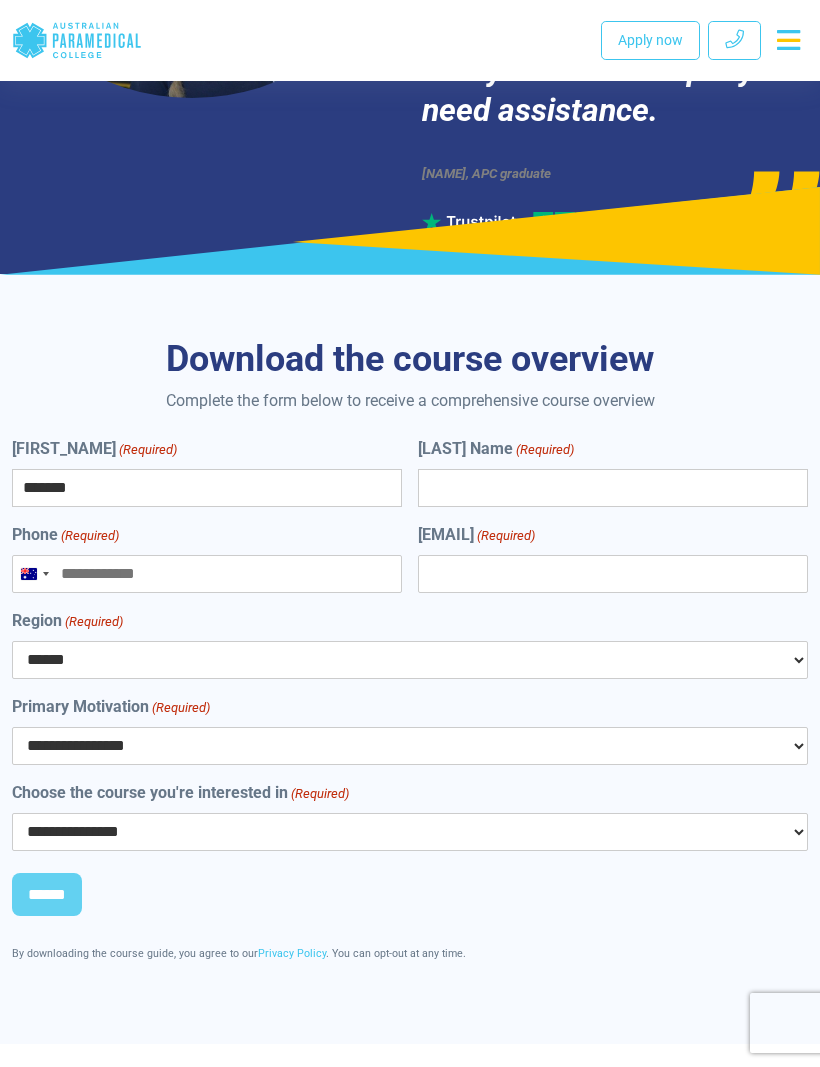 type on "********" 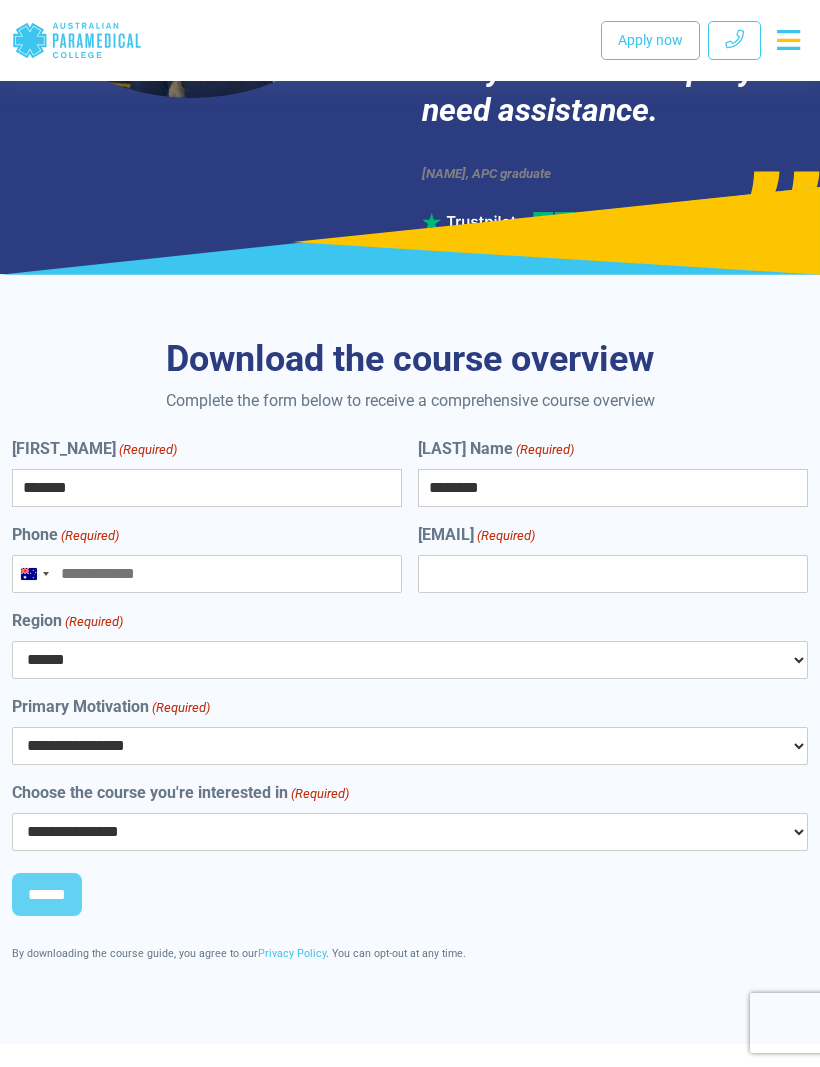 click on "[EMAIL] (Required)" at bounding box center (613, 574) 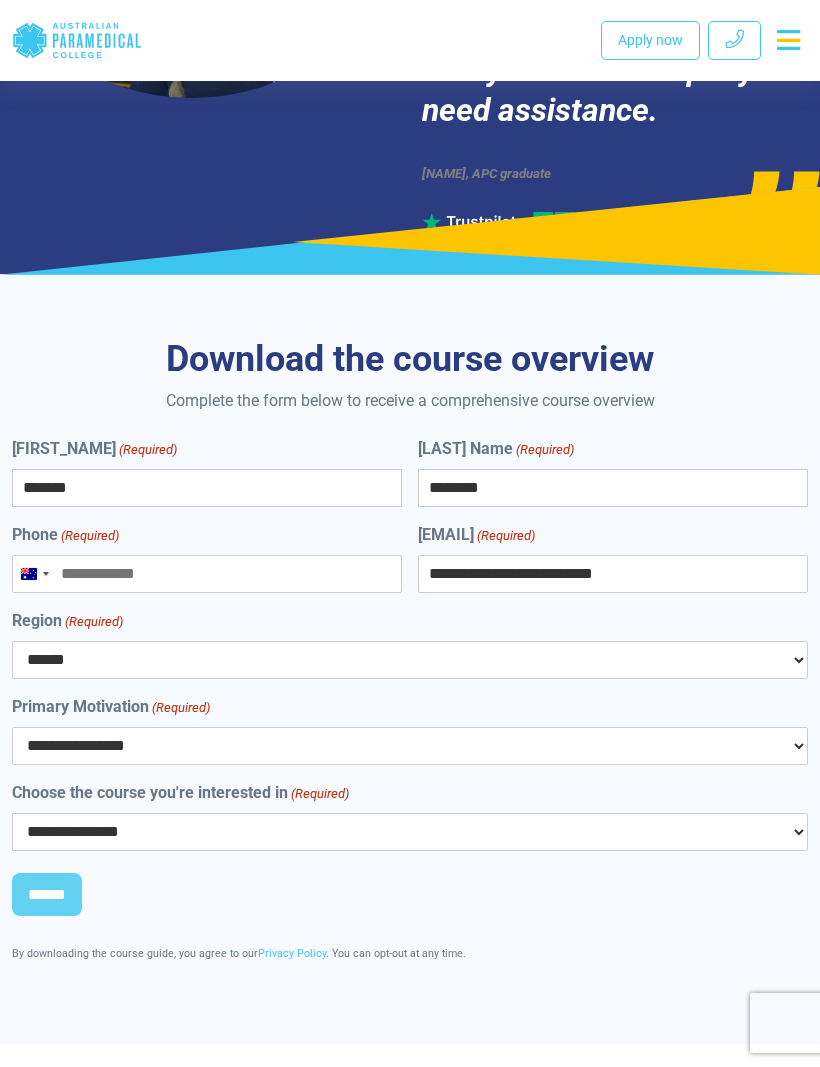 click on "****** *** *** *** ** ** *** ** *** **" at bounding box center (410, 660) 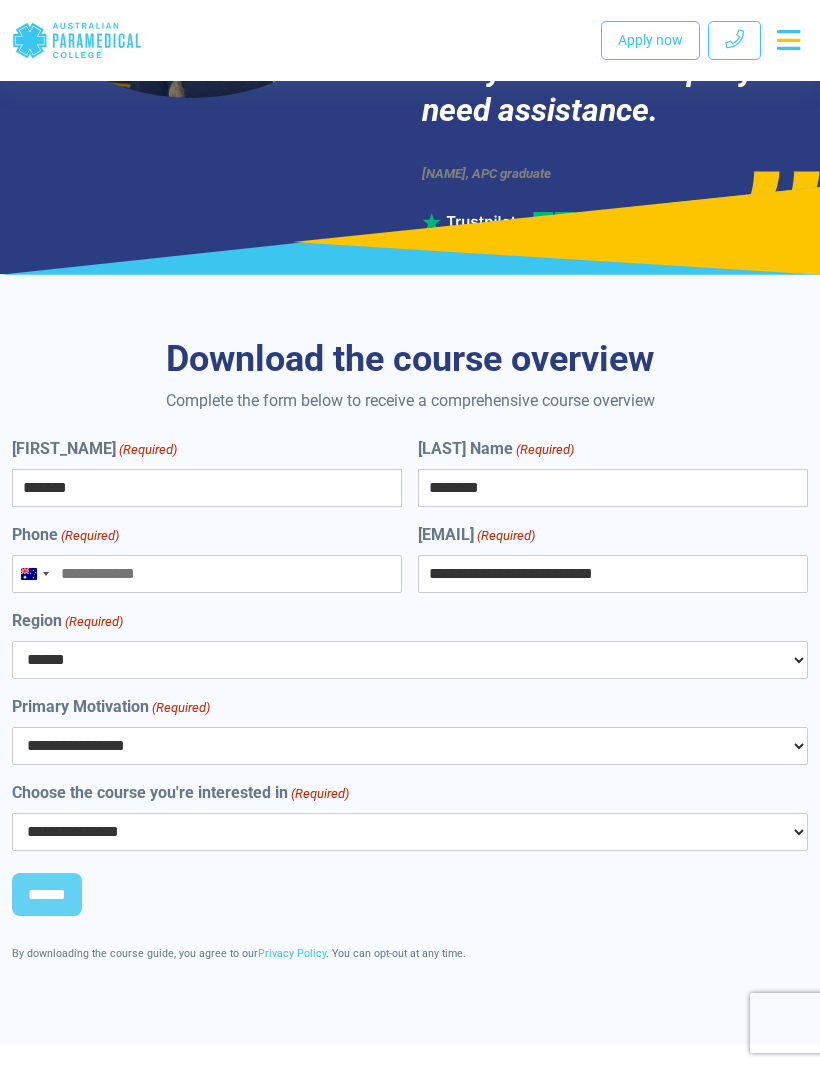 select on "***" 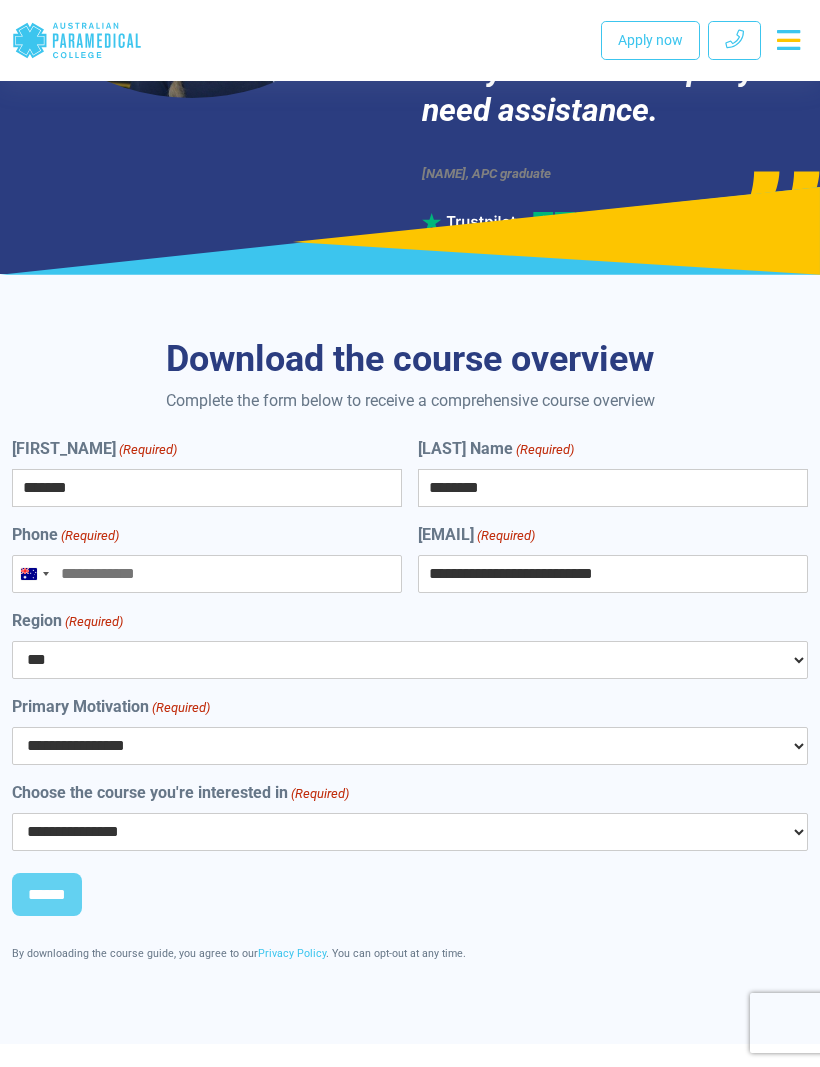click on "**********" at bounding box center [410, 746] 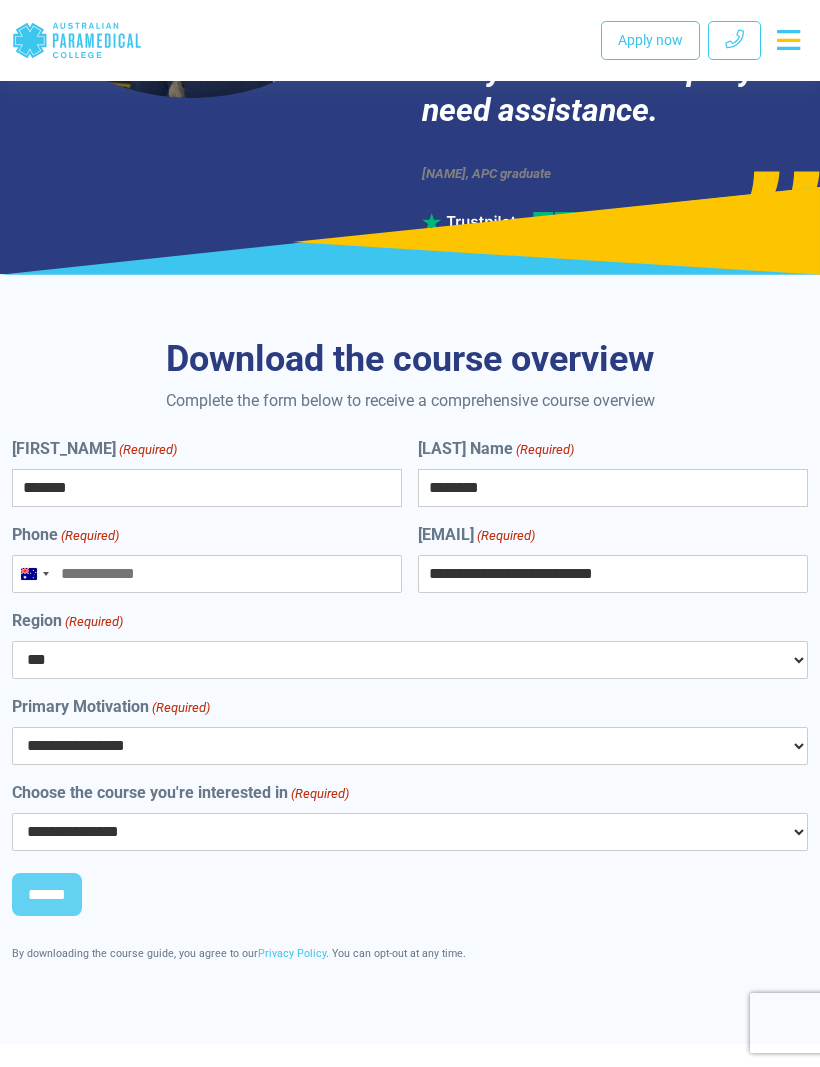 select on "**********" 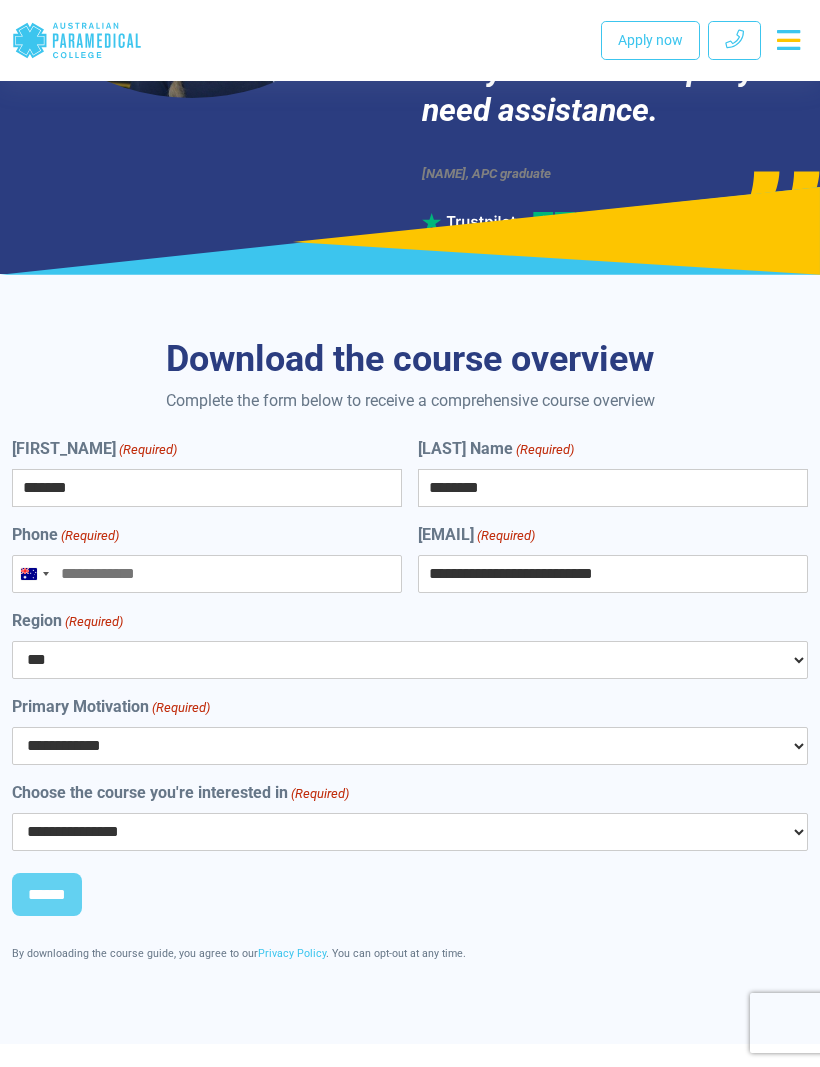 click on "**********" at bounding box center (410, 832) 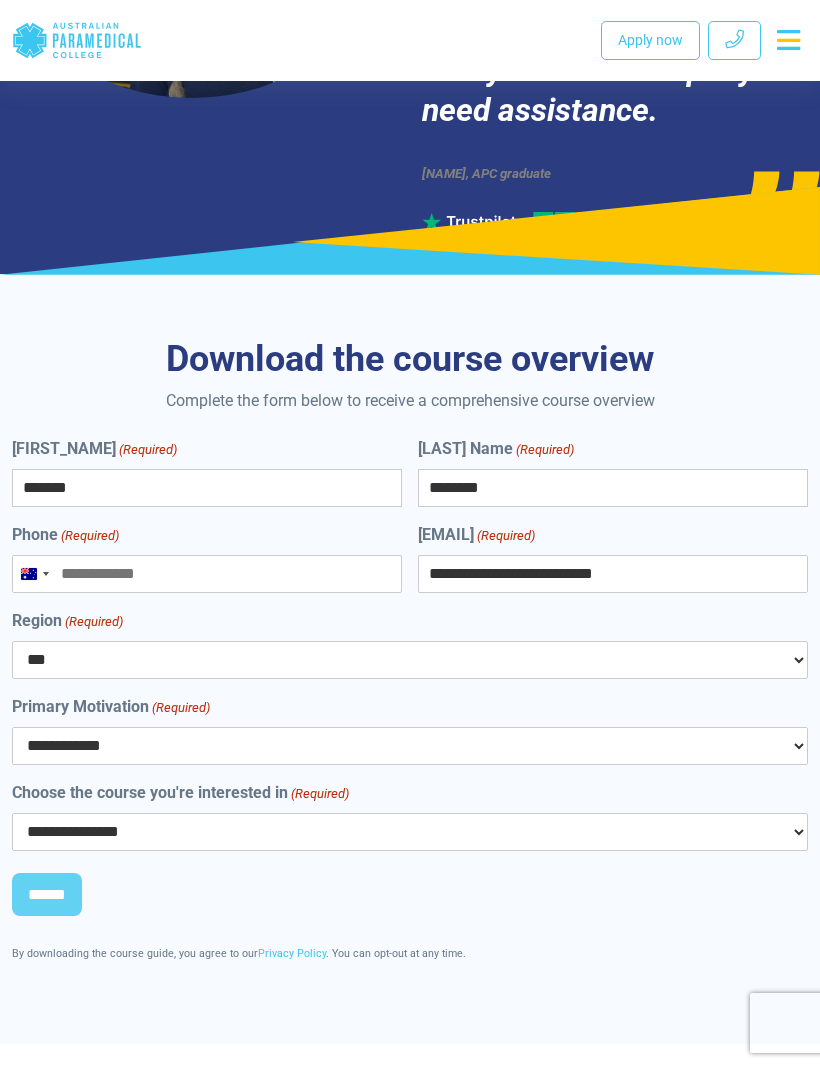 select on "**********" 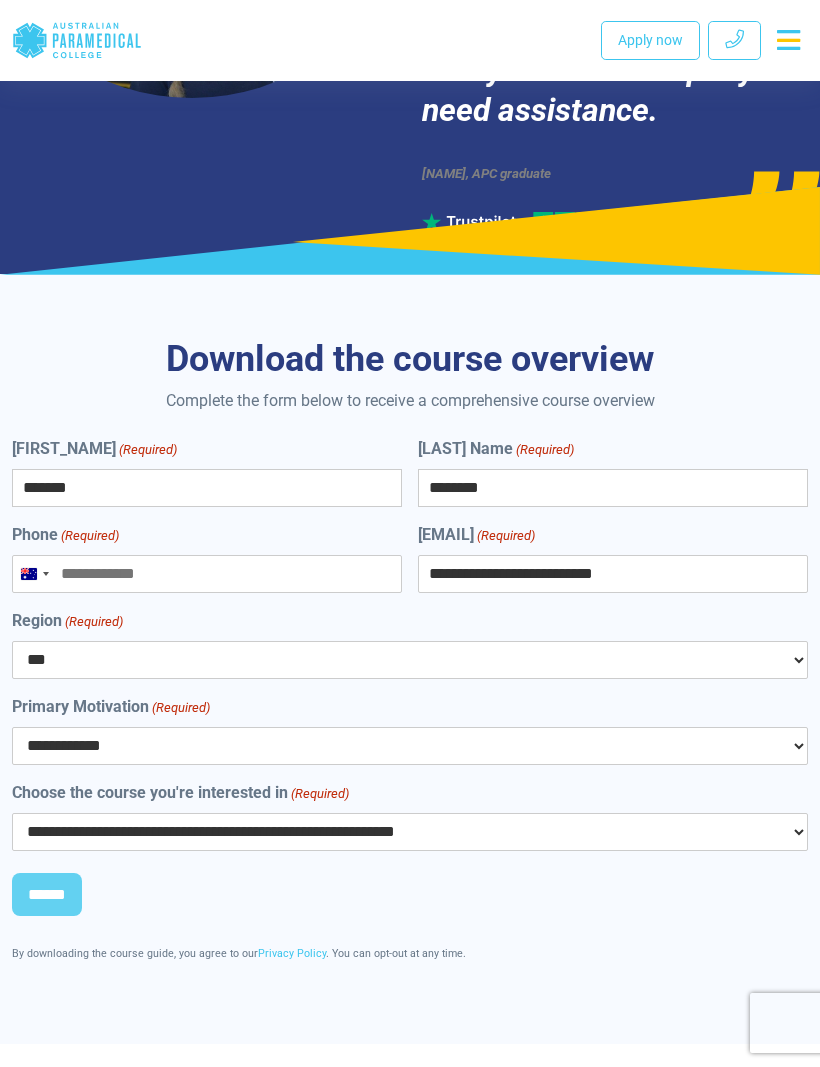 click on "******" at bounding box center (47, 895) 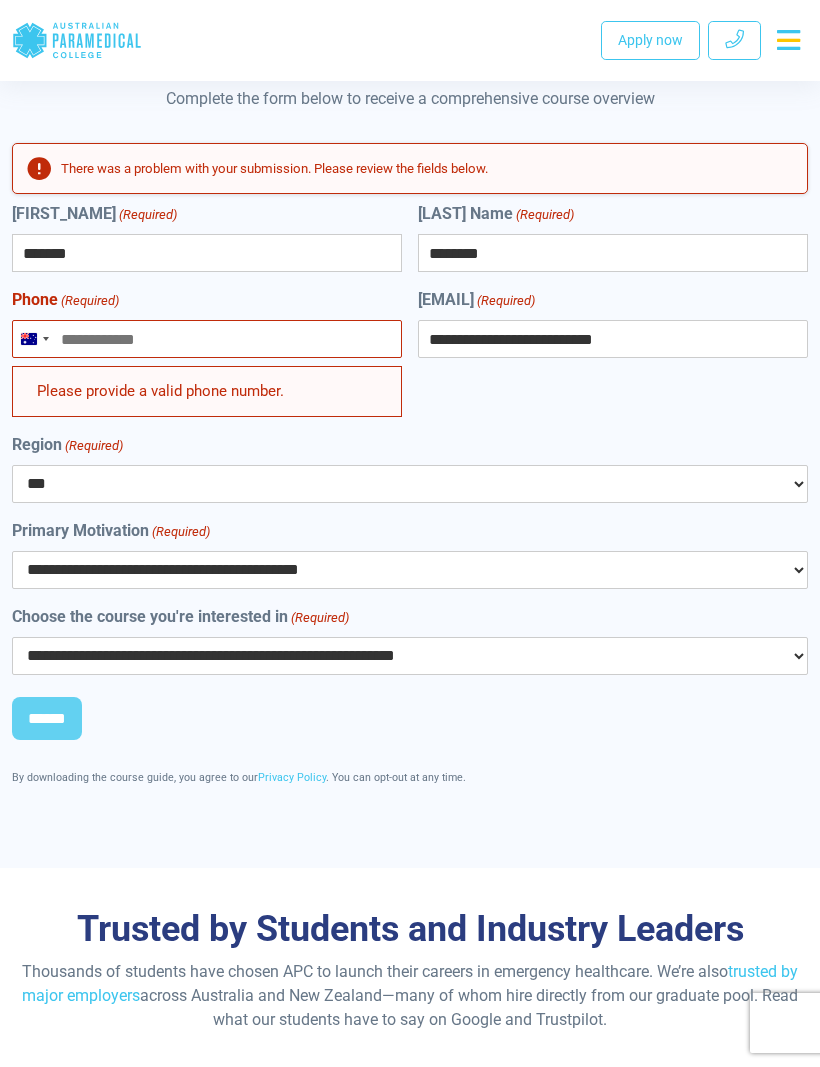 scroll, scrollTop: 20, scrollLeft: 8, axis: both 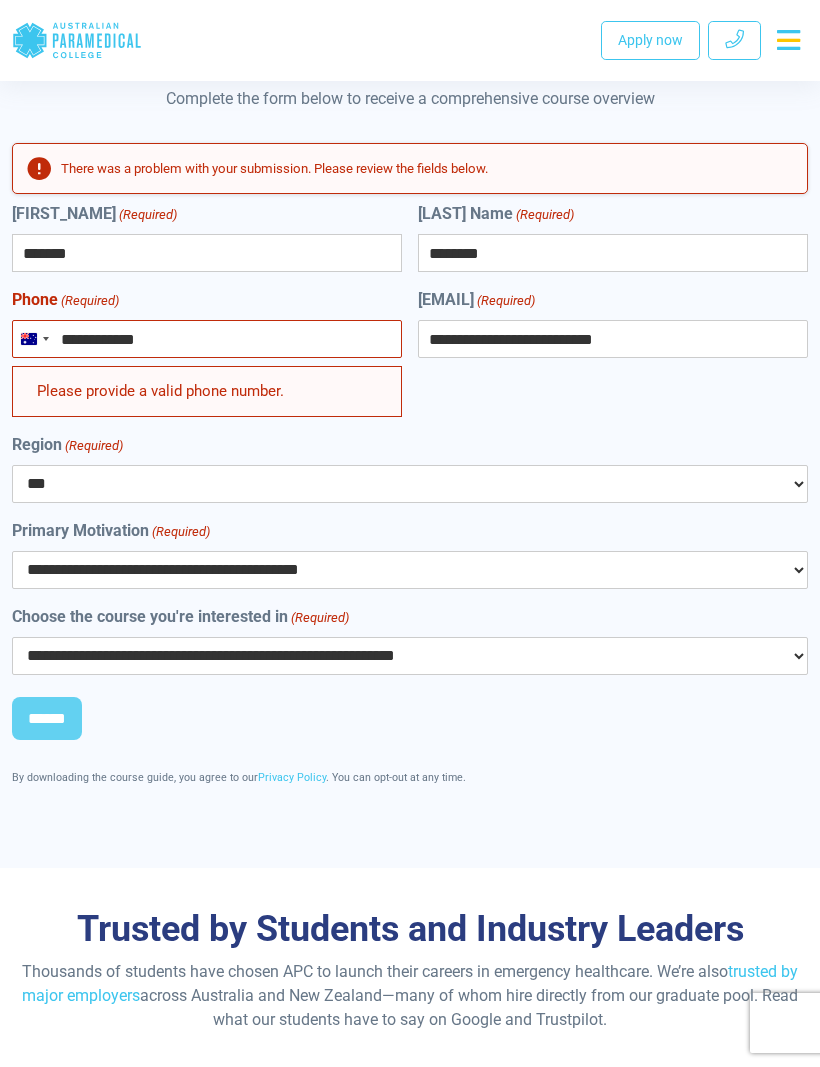 type on "**********" 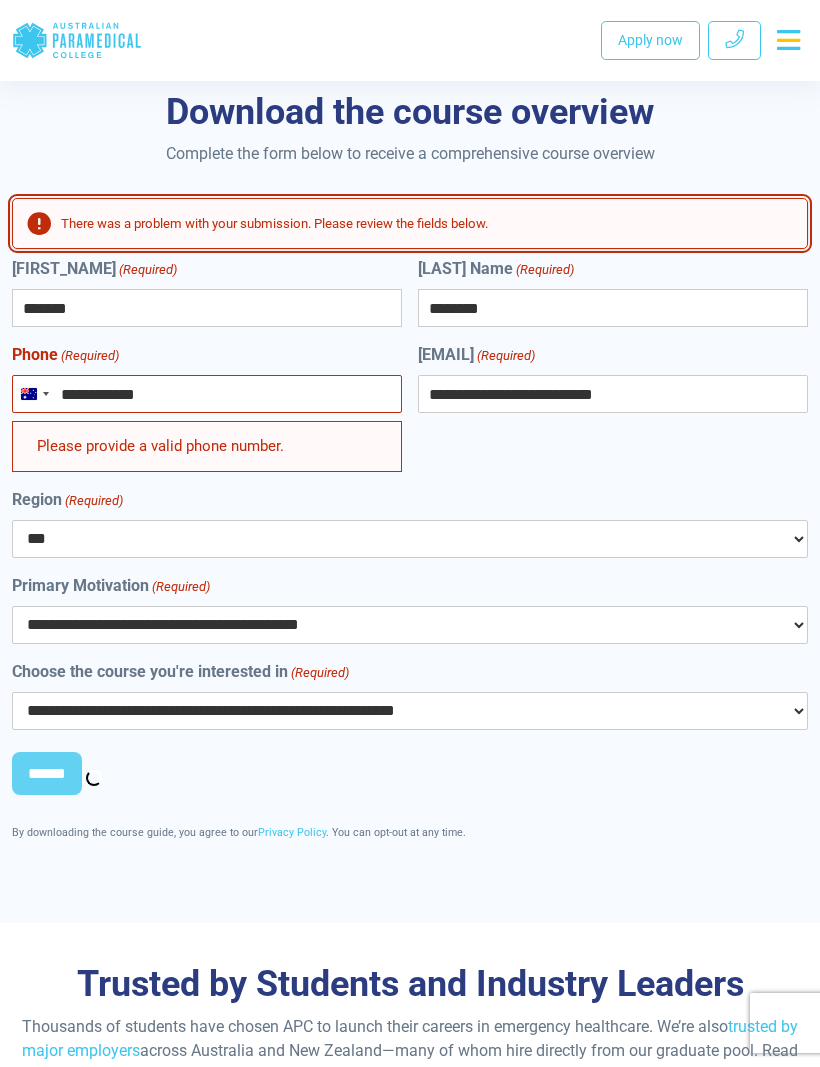 scroll, scrollTop: 9883, scrollLeft: 0, axis: vertical 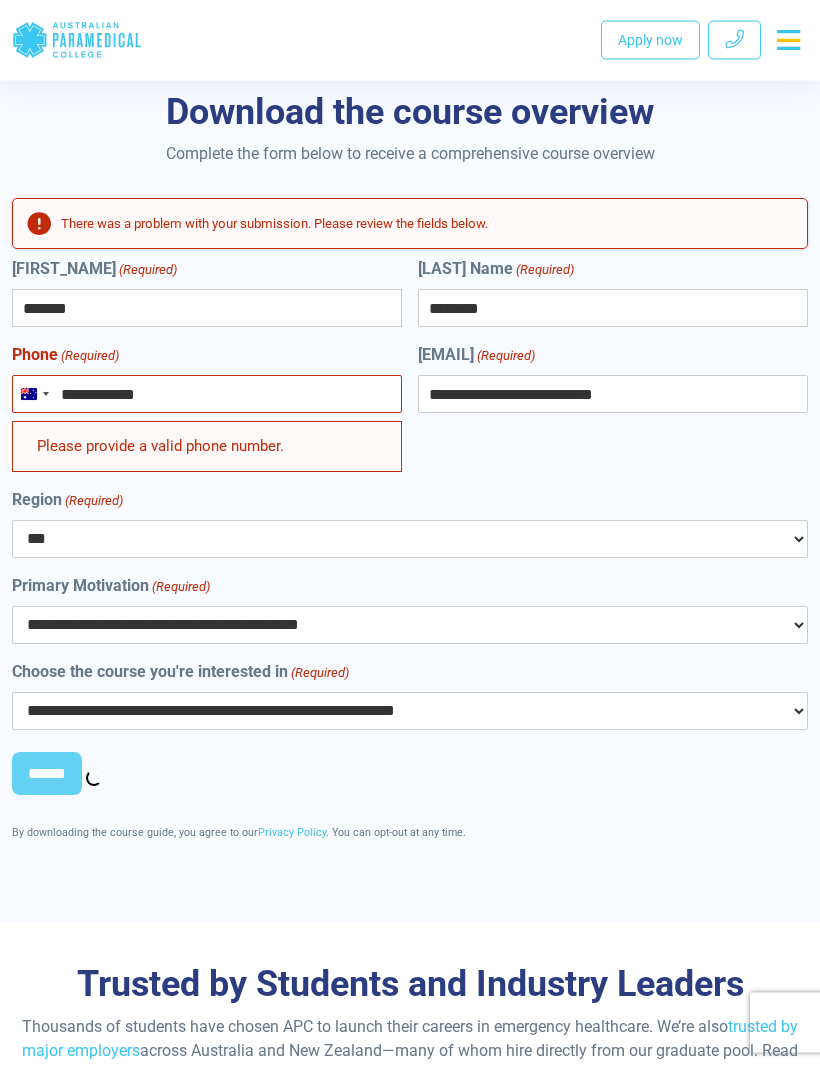 click on "**********" at bounding box center [207, 395] 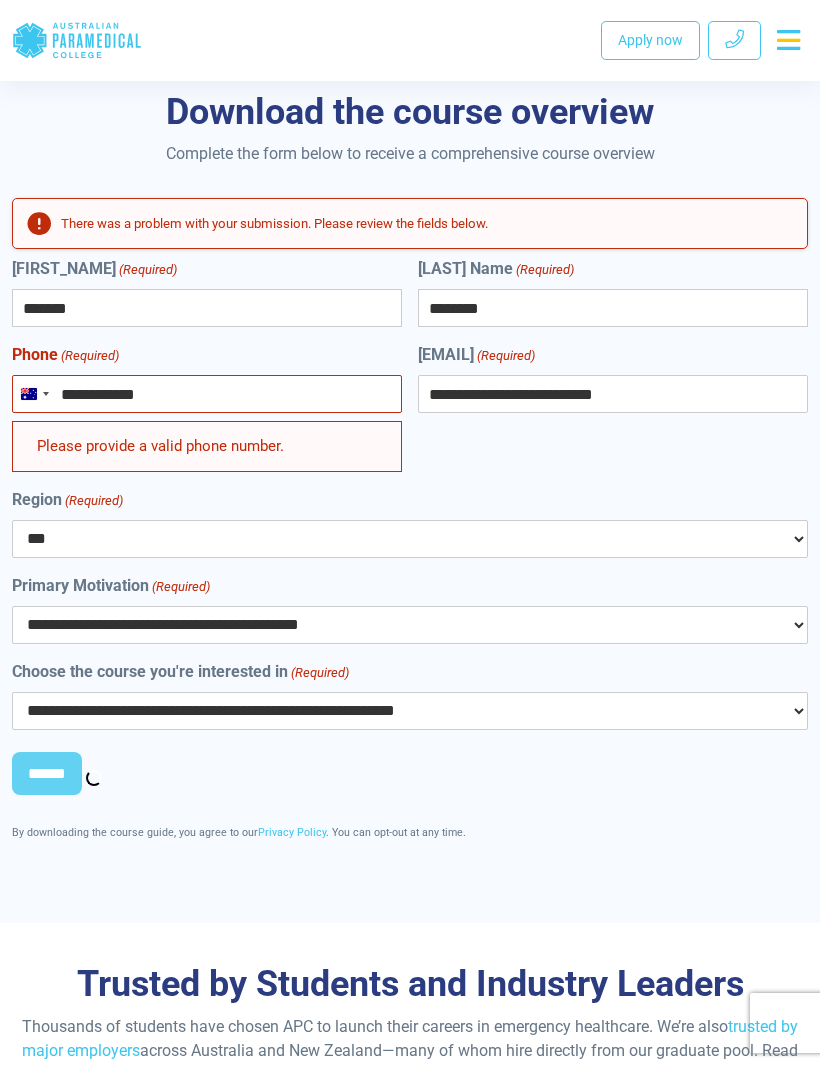 scroll, scrollTop: 9883, scrollLeft: 0, axis: vertical 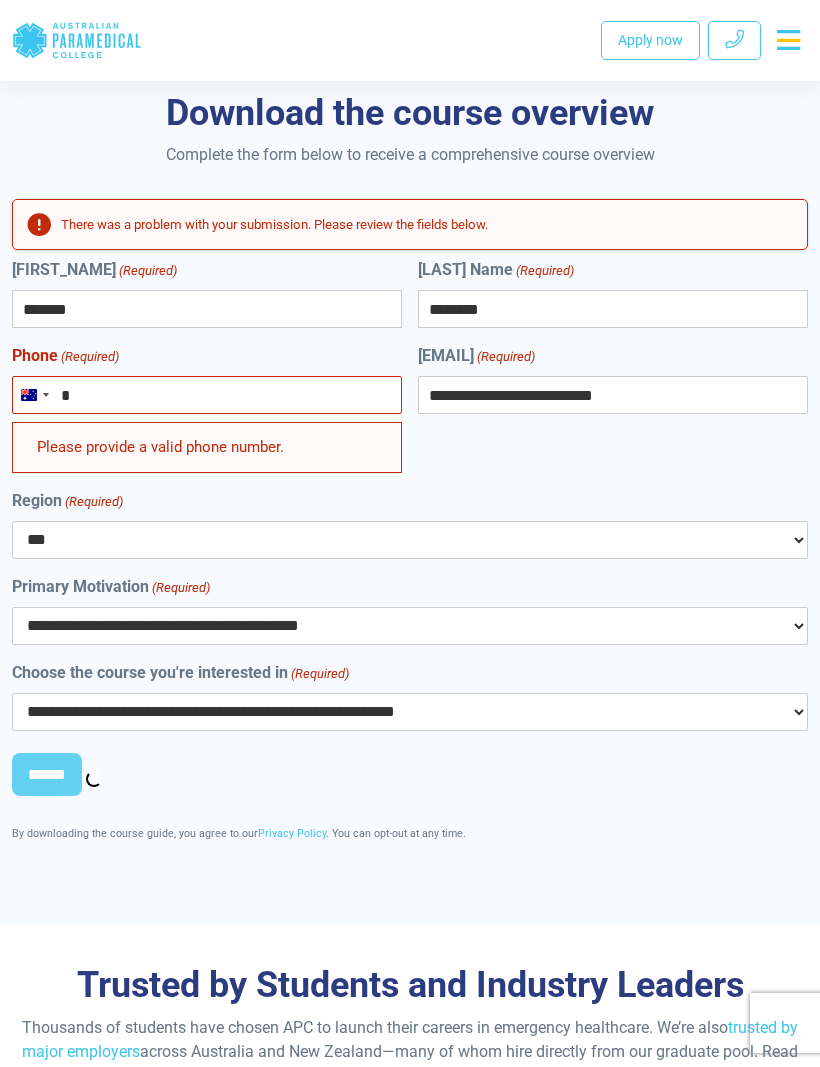 type on "**" 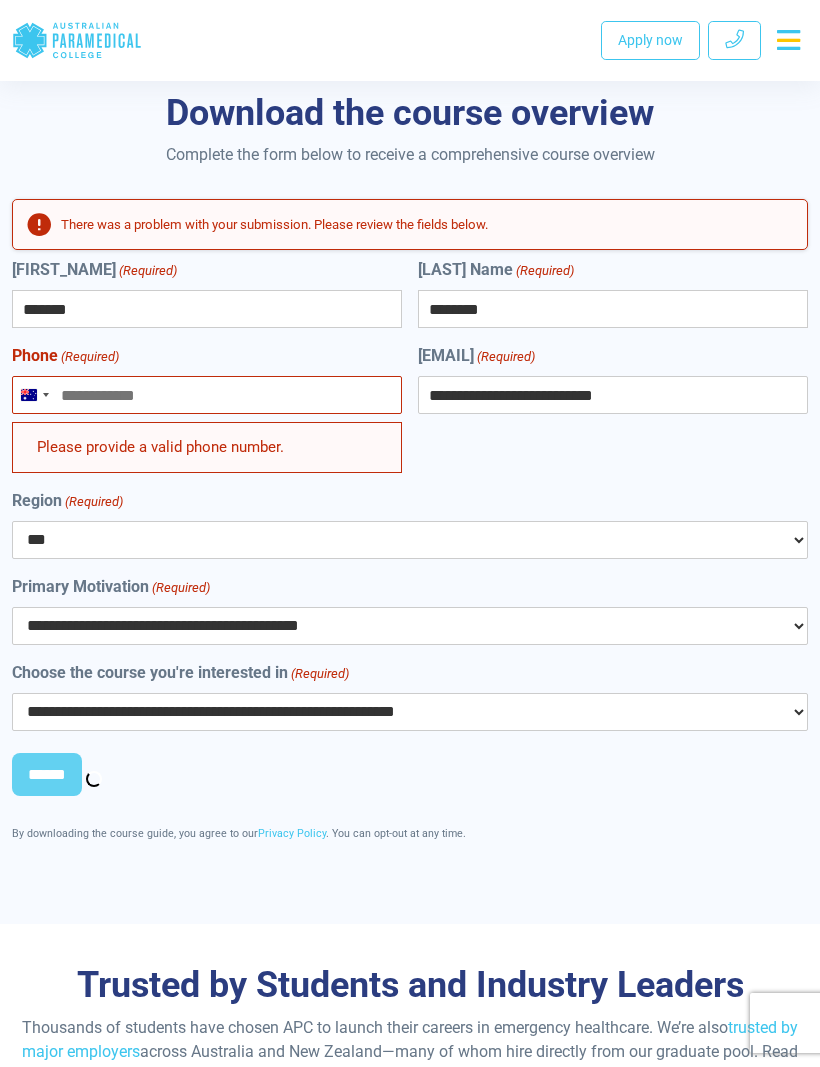 type on "**********" 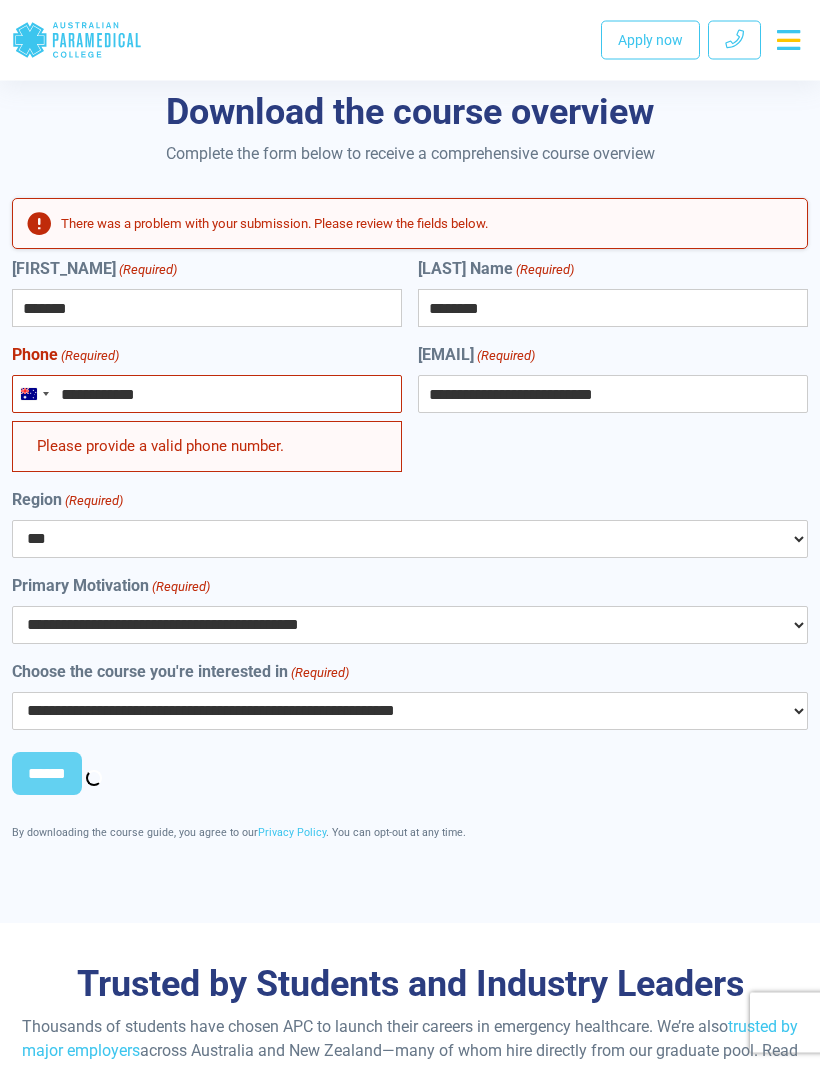 click on "**********" at bounding box center (410, 626) 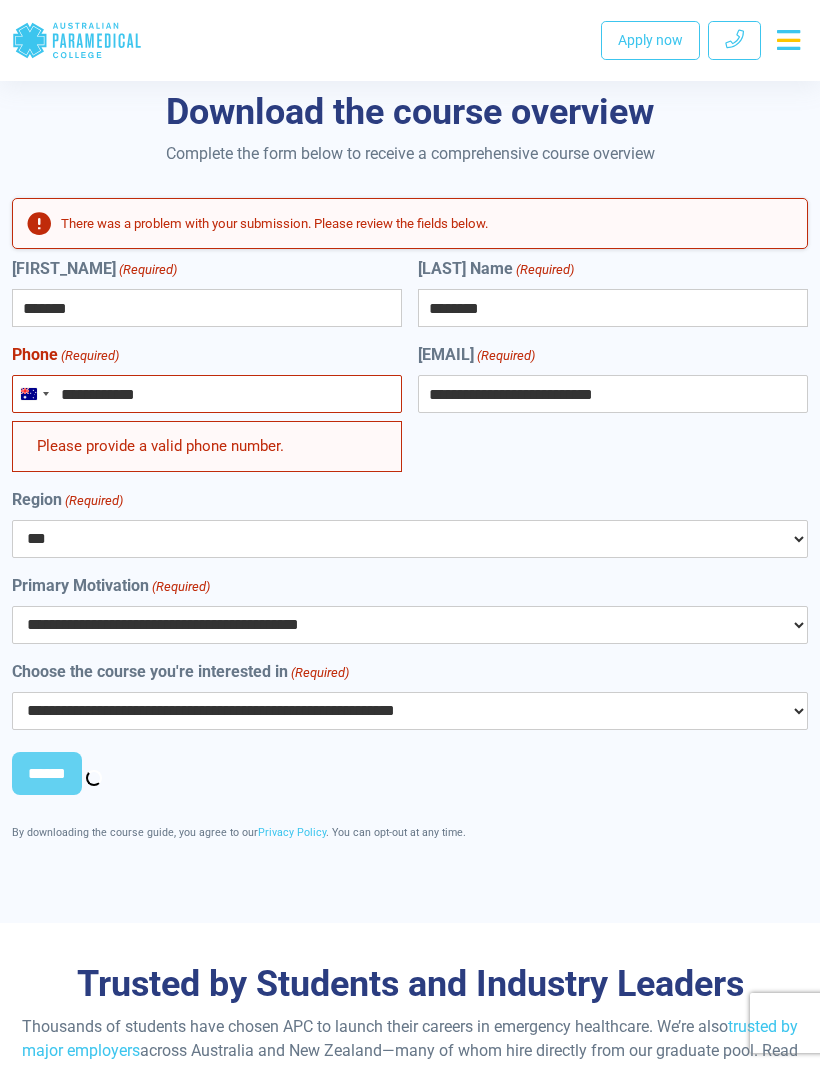 select on "**********" 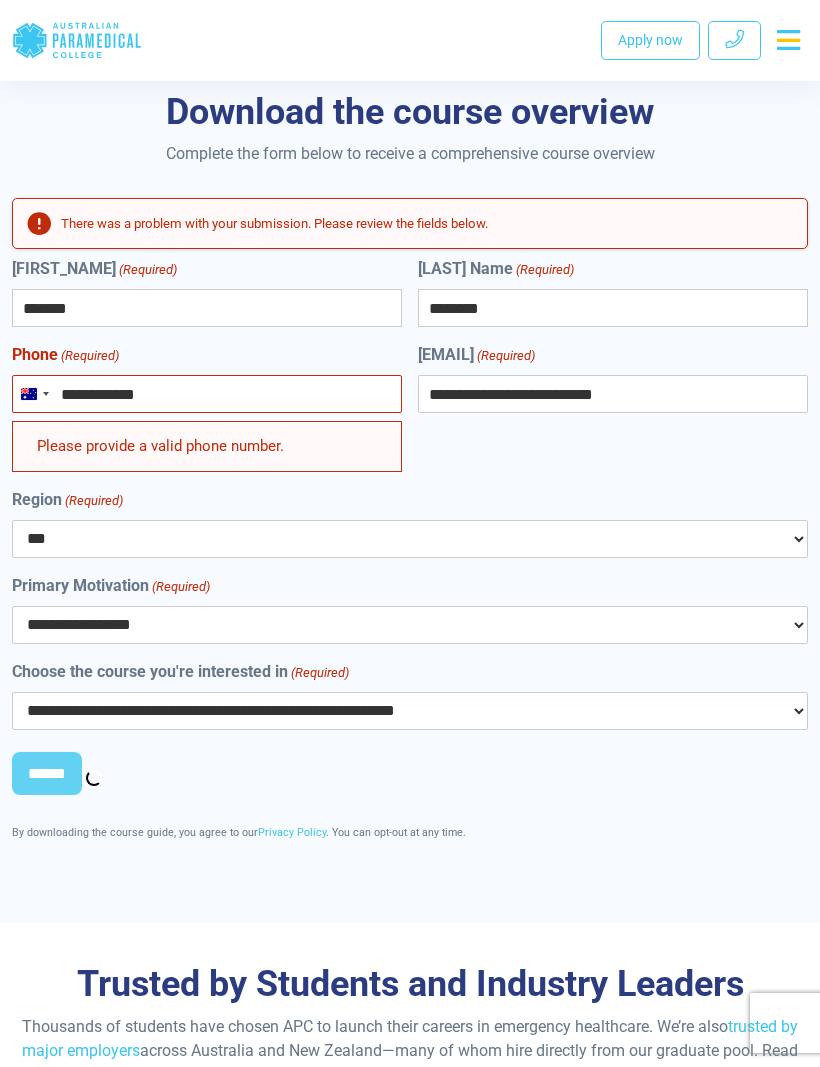 click on "******" at bounding box center (47, 774) 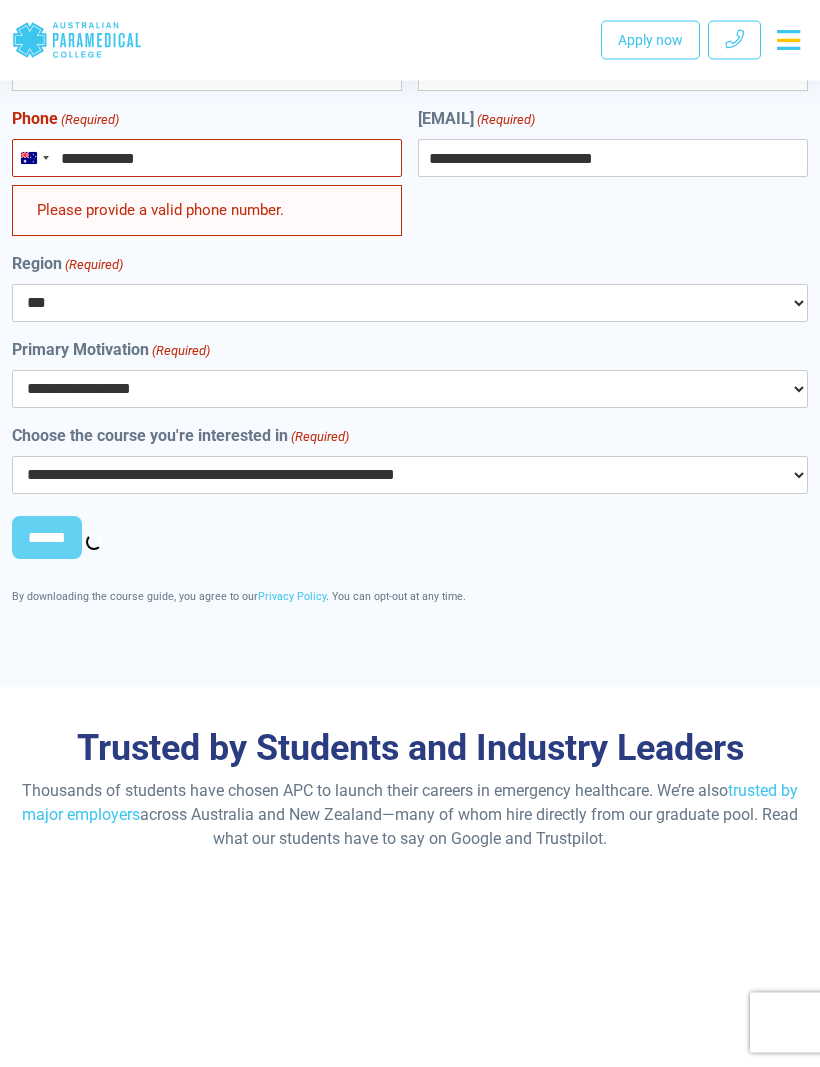 scroll, scrollTop: 10120, scrollLeft: 0, axis: vertical 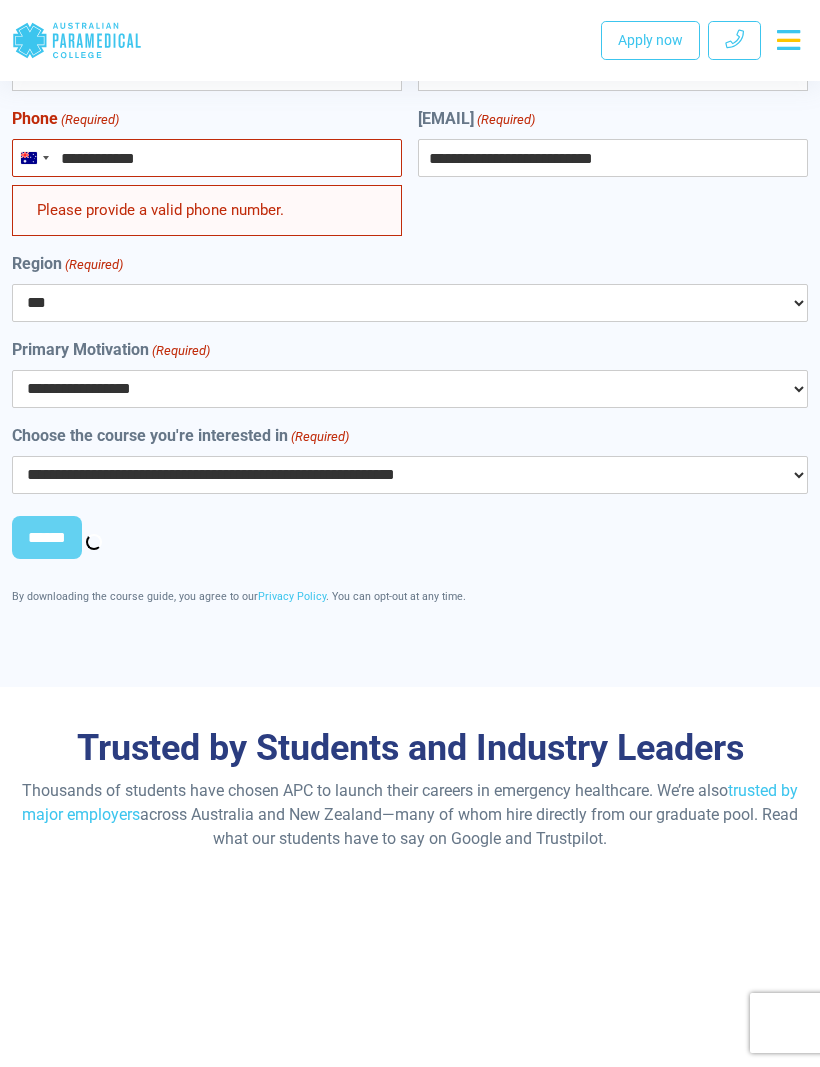click on "******" at bounding box center [47, 538] 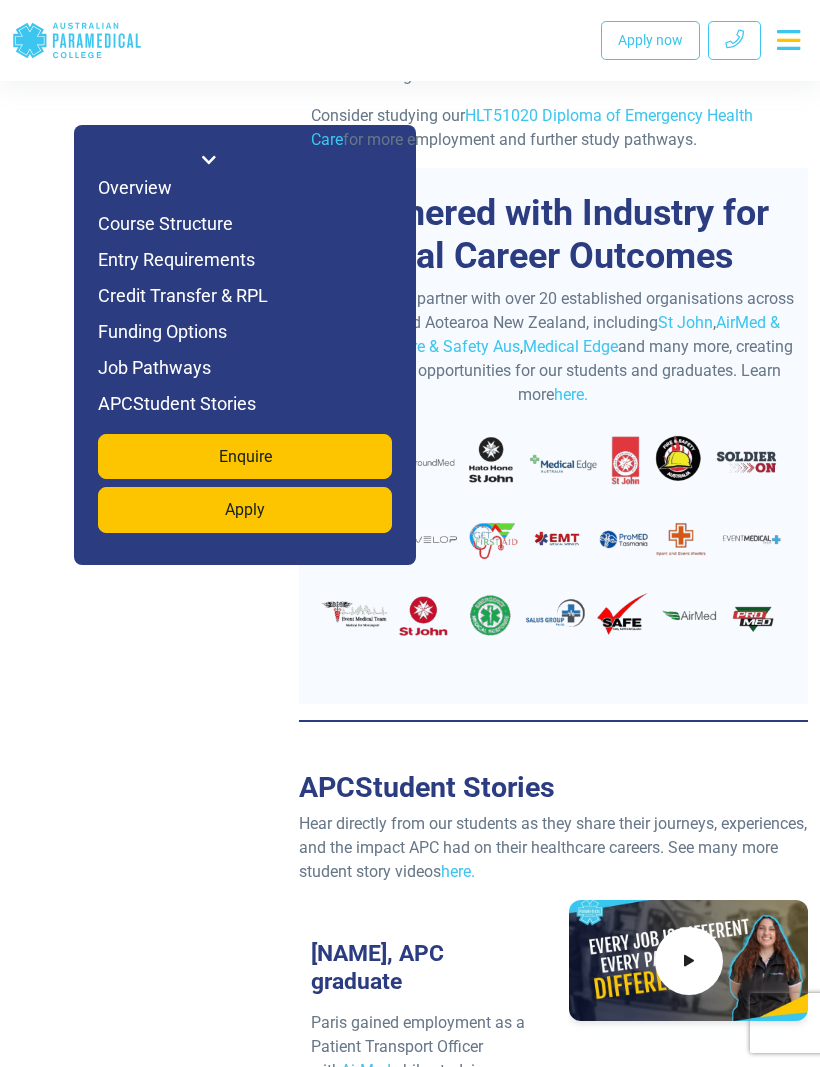 scroll, scrollTop: 7424, scrollLeft: 0, axis: vertical 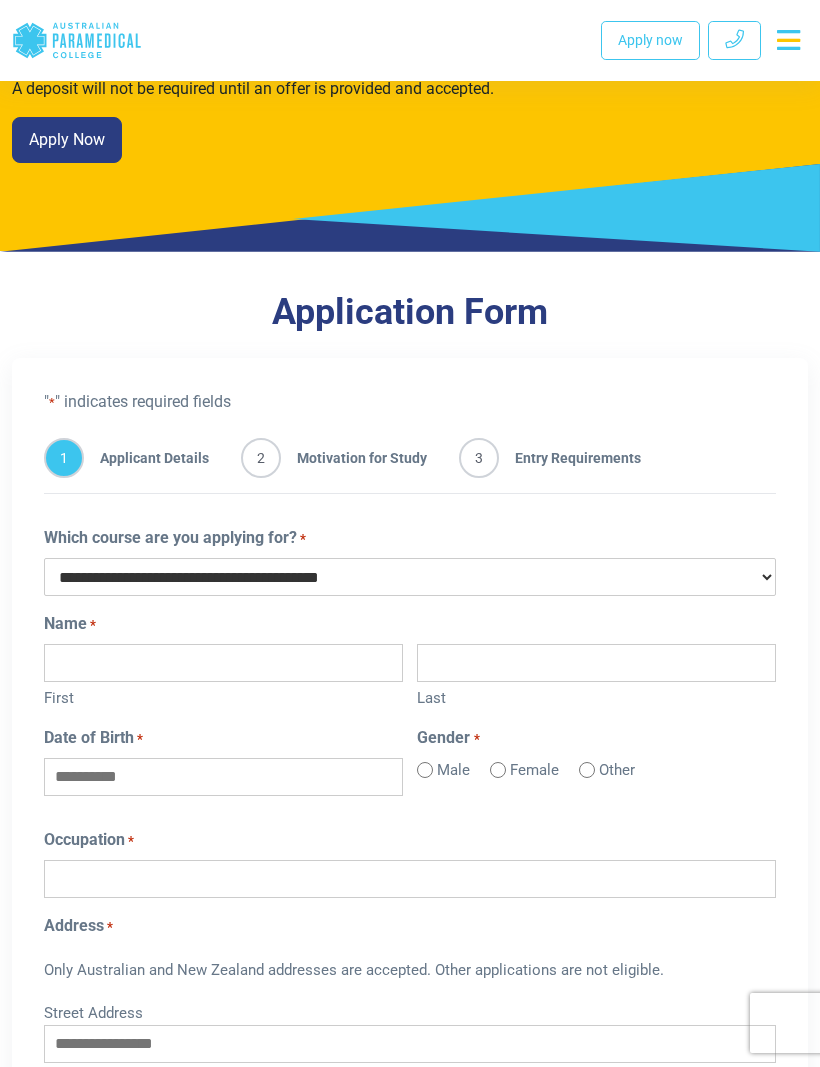 click on "First" at bounding box center [223, 663] 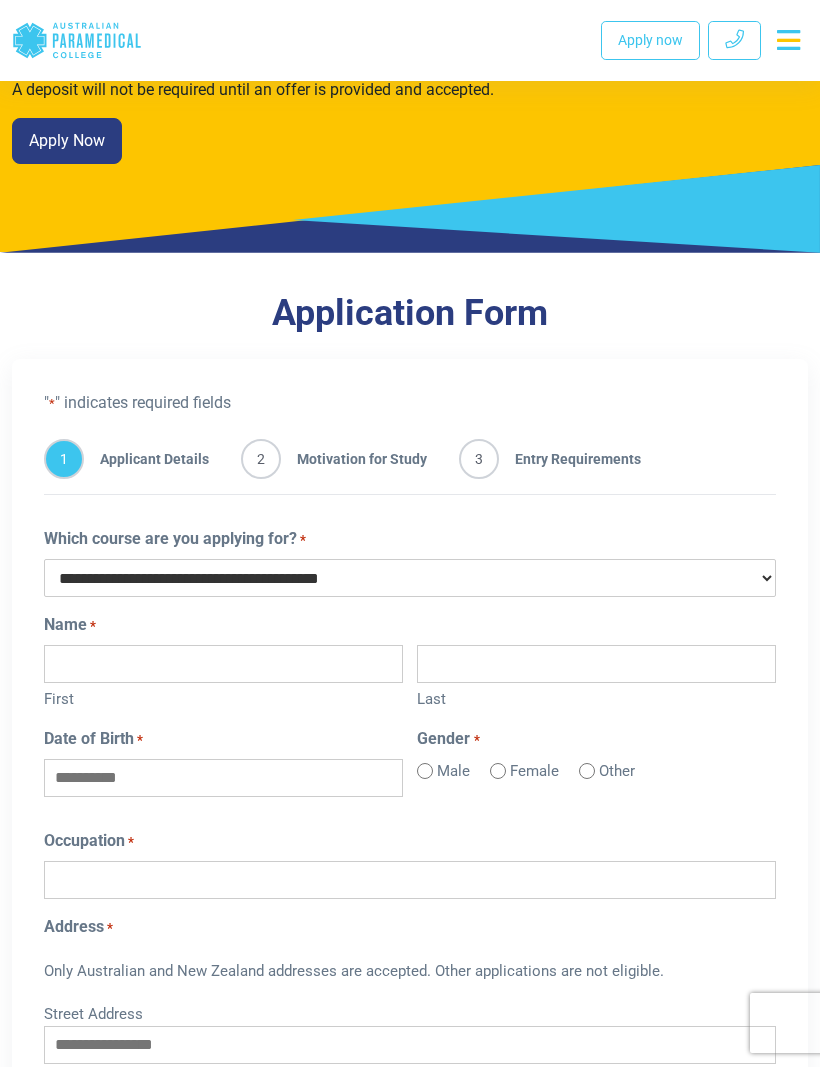 type on "*******" 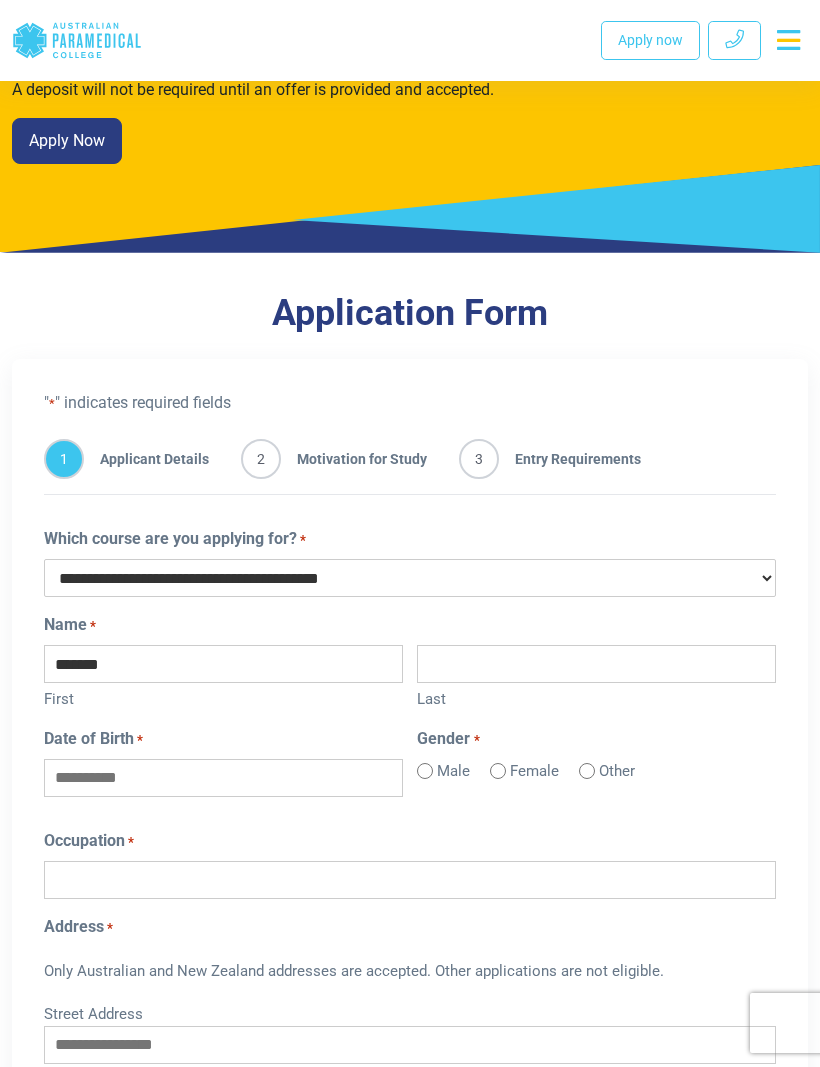 type on "********" 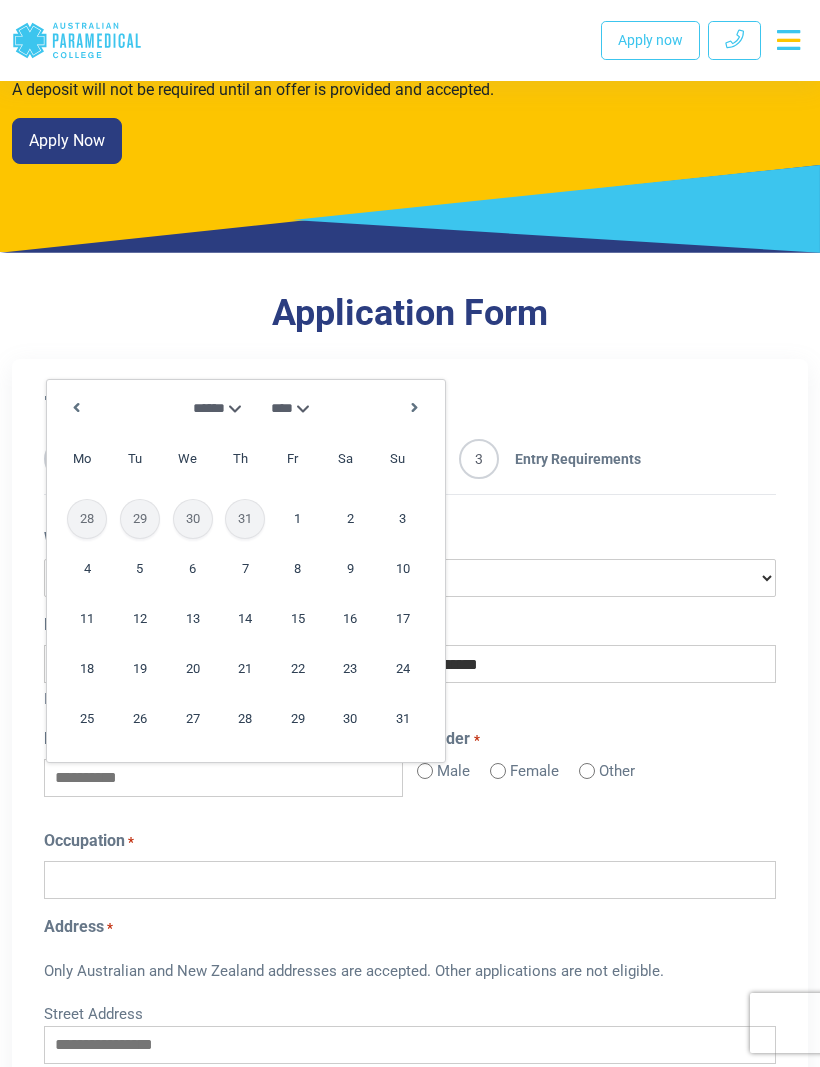 click on "**********" at bounding box center [410, 982] 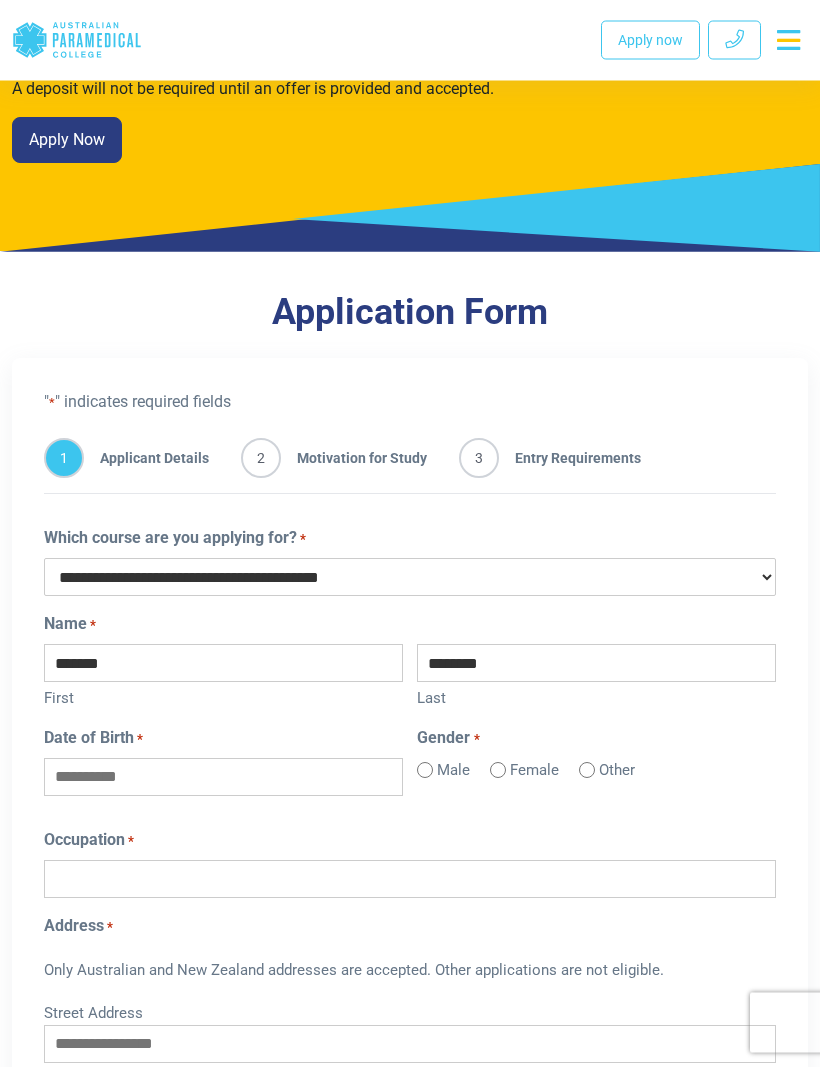 scroll, scrollTop: 637, scrollLeft: 0, axis: vertical 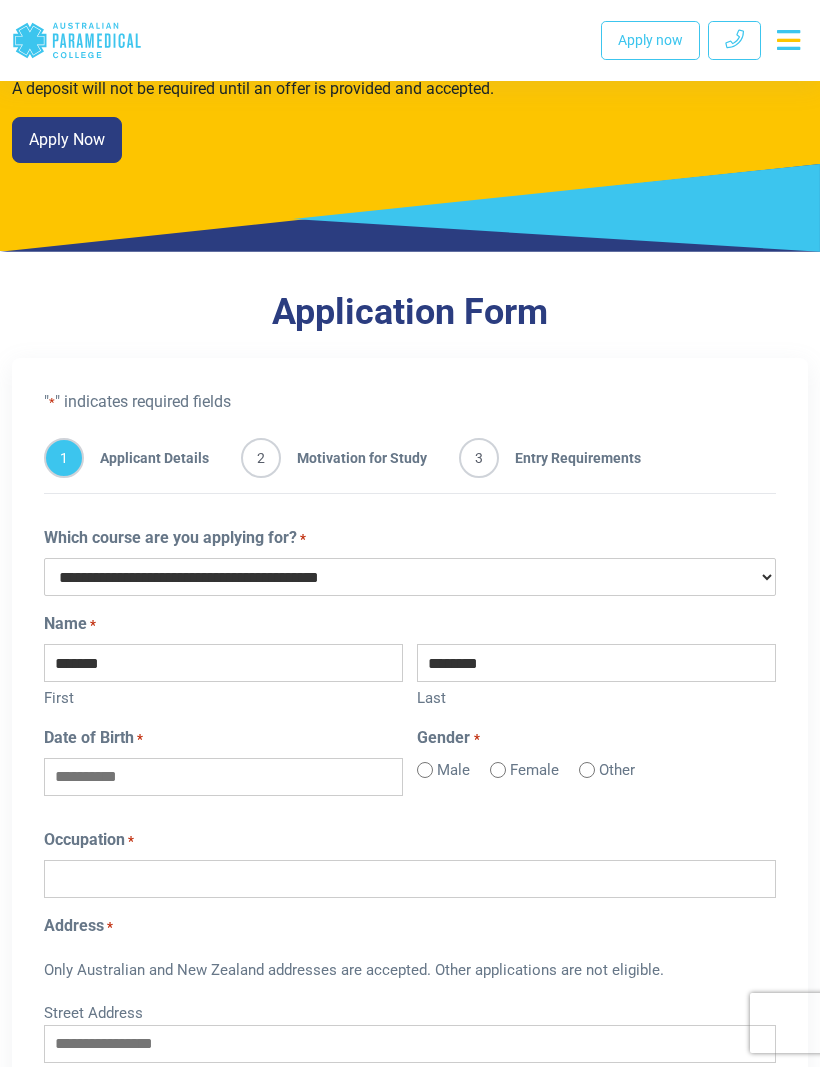 click on "Date of Birth *" at bounding box center [223, 777] 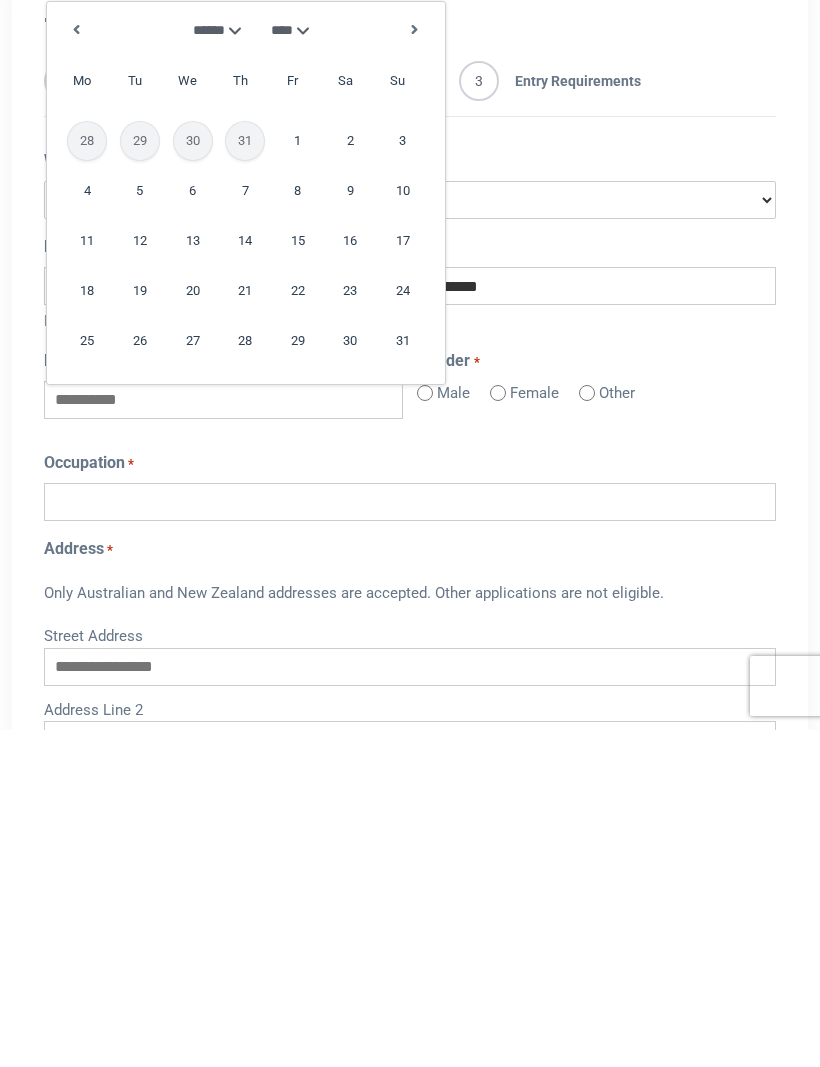 click on "******* ******** ***** ***** *** **** **** ****** ********* ******* ******** ********" at bounding box center (212, 367) 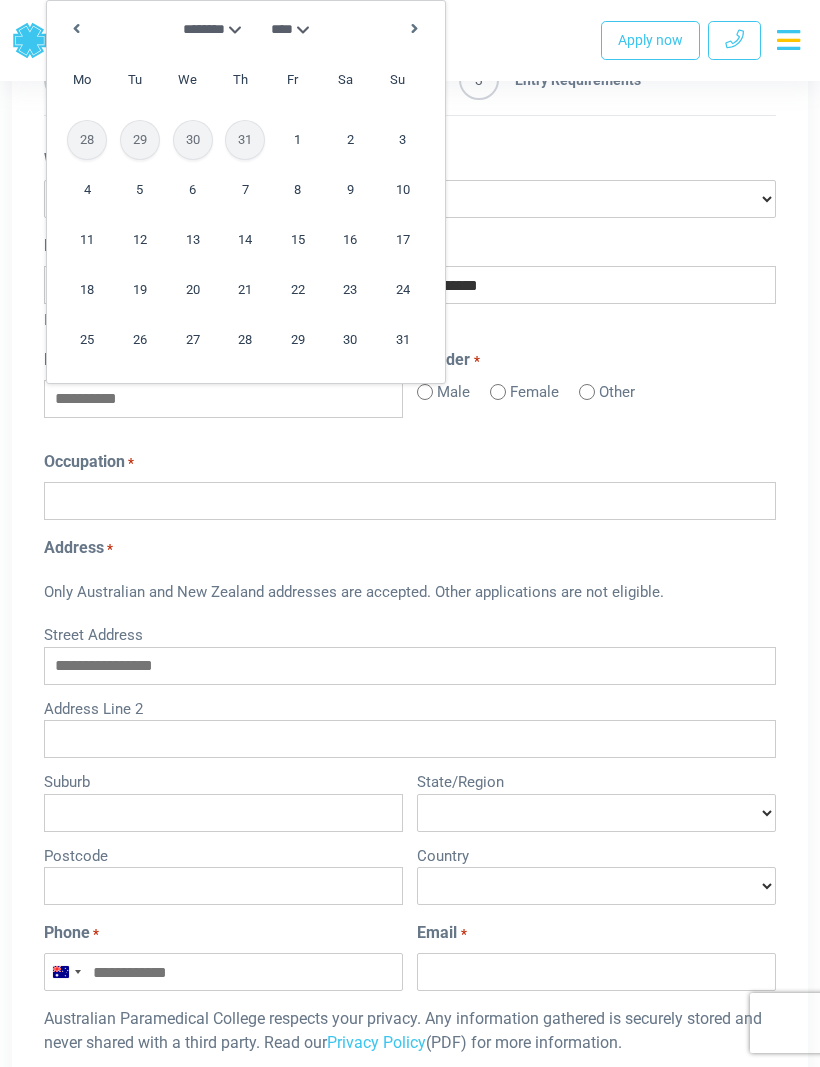 scroll, scrollTop: 1014, scrollLeft: 0, axis: vertical 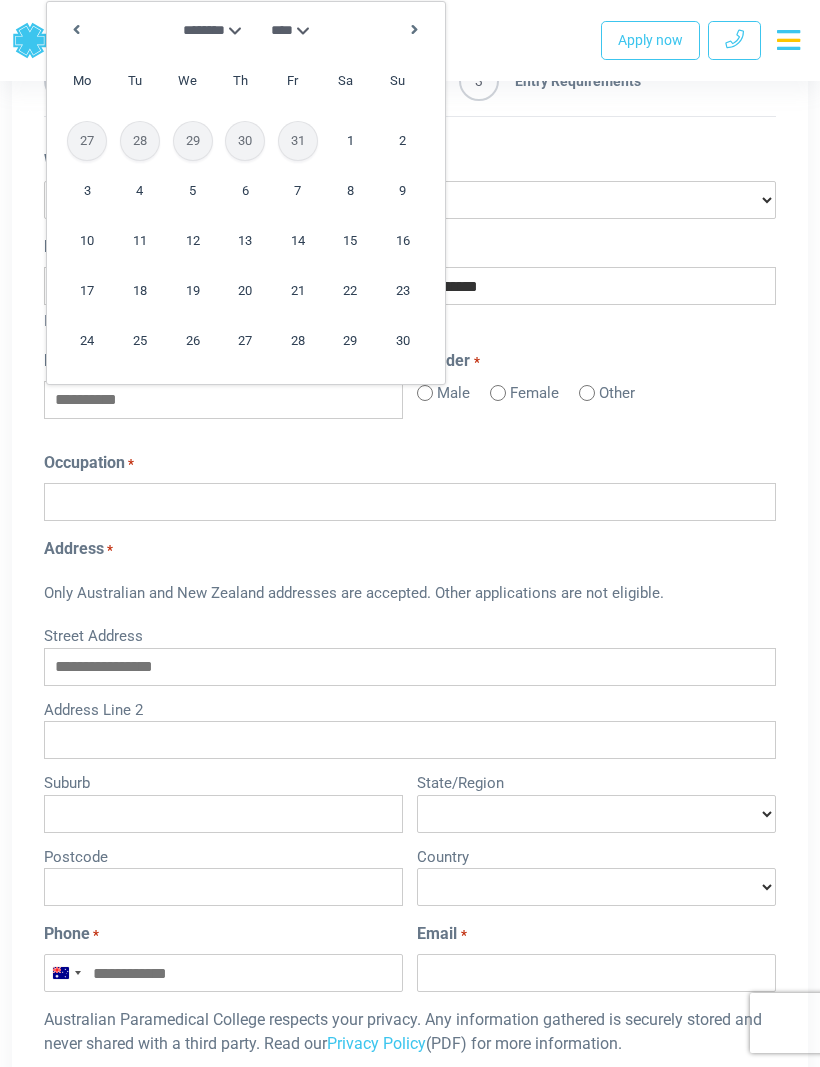 click on "14" at bounding box center (298, 241) 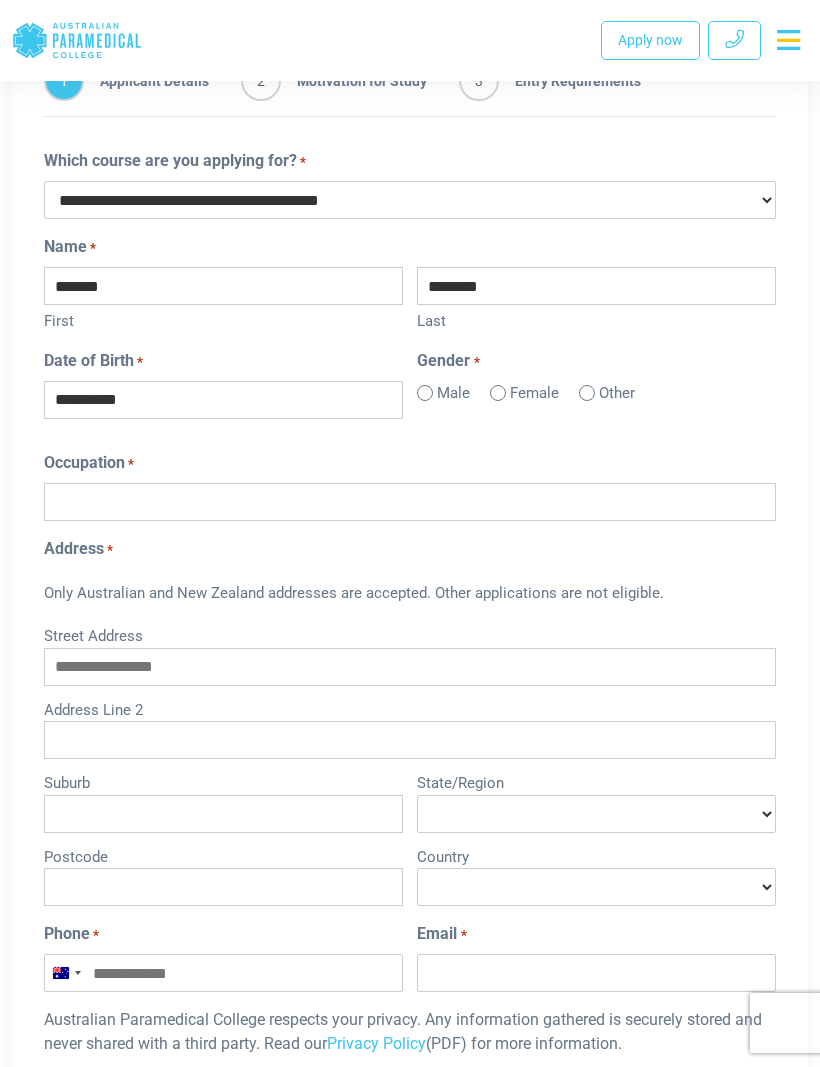 click on "**********" at bounding box center [223, 400] 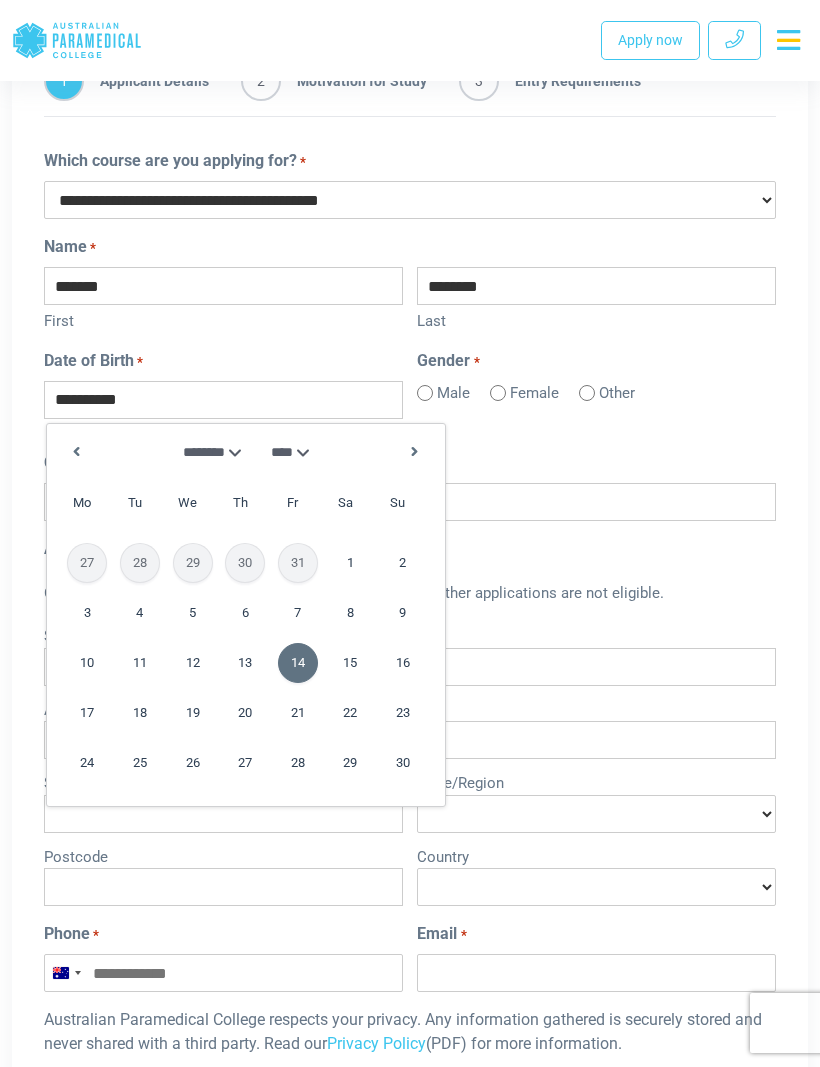 click on "Next" at bounding box center (415, 452) 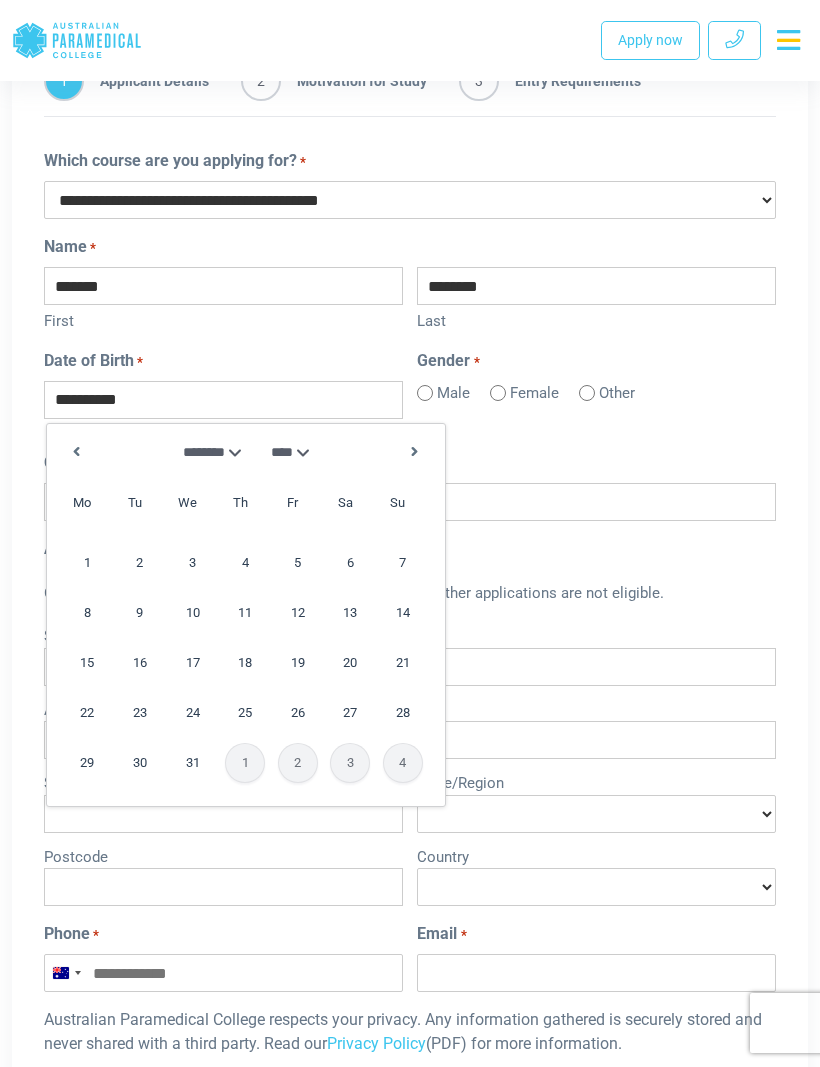 click on "**** **** **** **** **** **** **** **** **** **** **** **** **** **** **** **** **** **** **** **** **** **** **** **** **** **** **** **** **** **** **** **** **** **** **** **** **** **** **** **** **** **** **** **** **** **** **** **** **** **** **** **** **** **** **** **** **** **** **** **** **** **** **** **** **** **** **** **** **** **** **** **** **** **** **** **** **** **** **** **** **** **** **** **** **** **** **** **** **** **** **** **** **** **** **** **** **** **** **** **** **** **** **** **** **** **** **** **** **** **** **** **** **** **** **** **** ****" at bounding box center (293, 452) 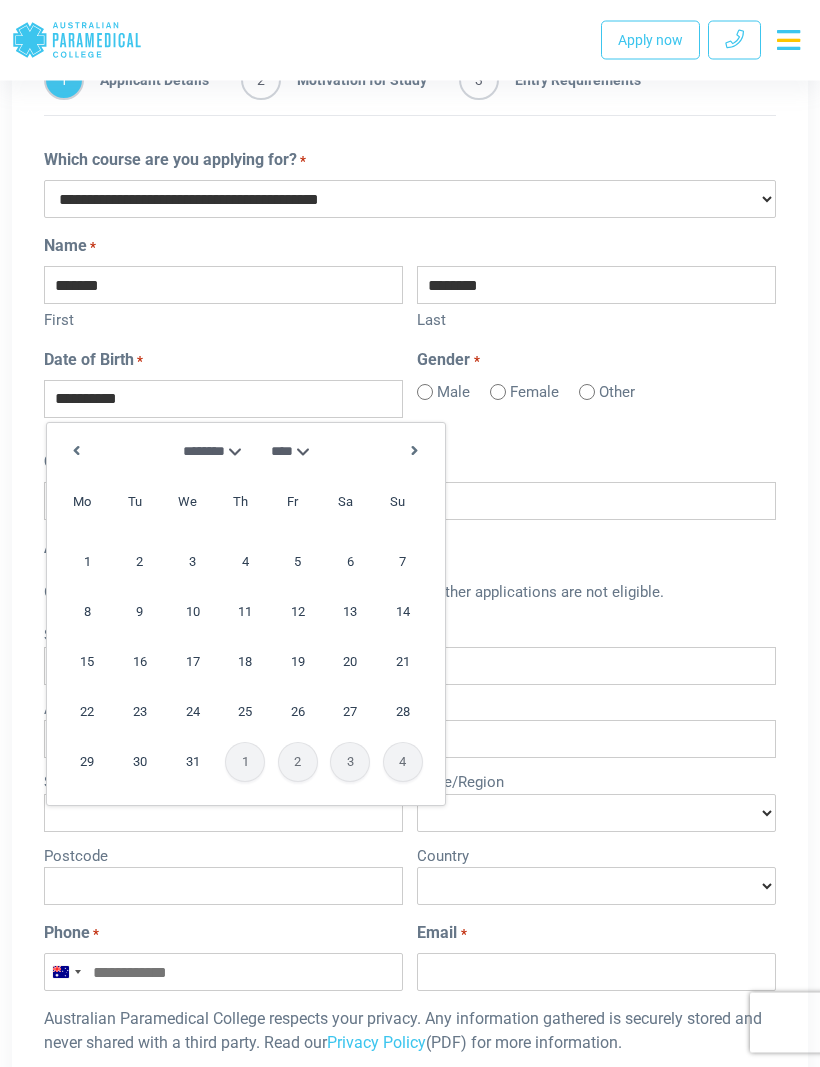 scroll, scrollTop: 1014, scrollLeft: 0, axis: vertical 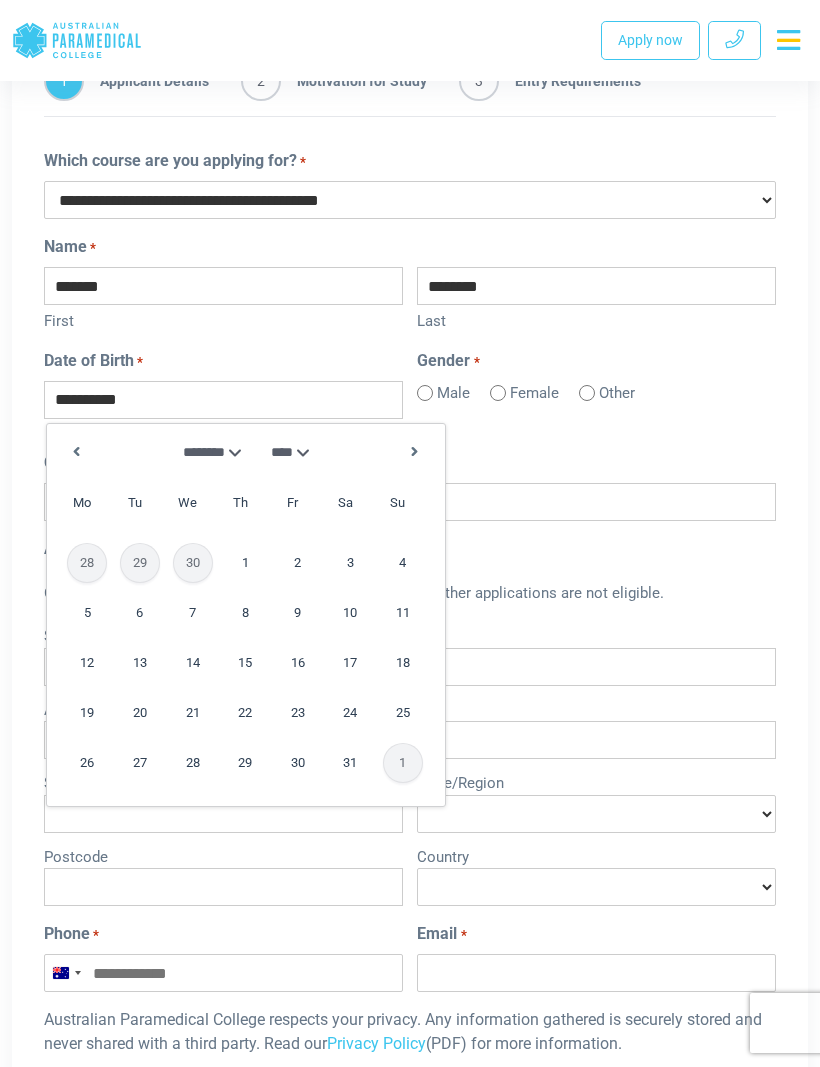 click on "**********" at bounding box center (223, 400) 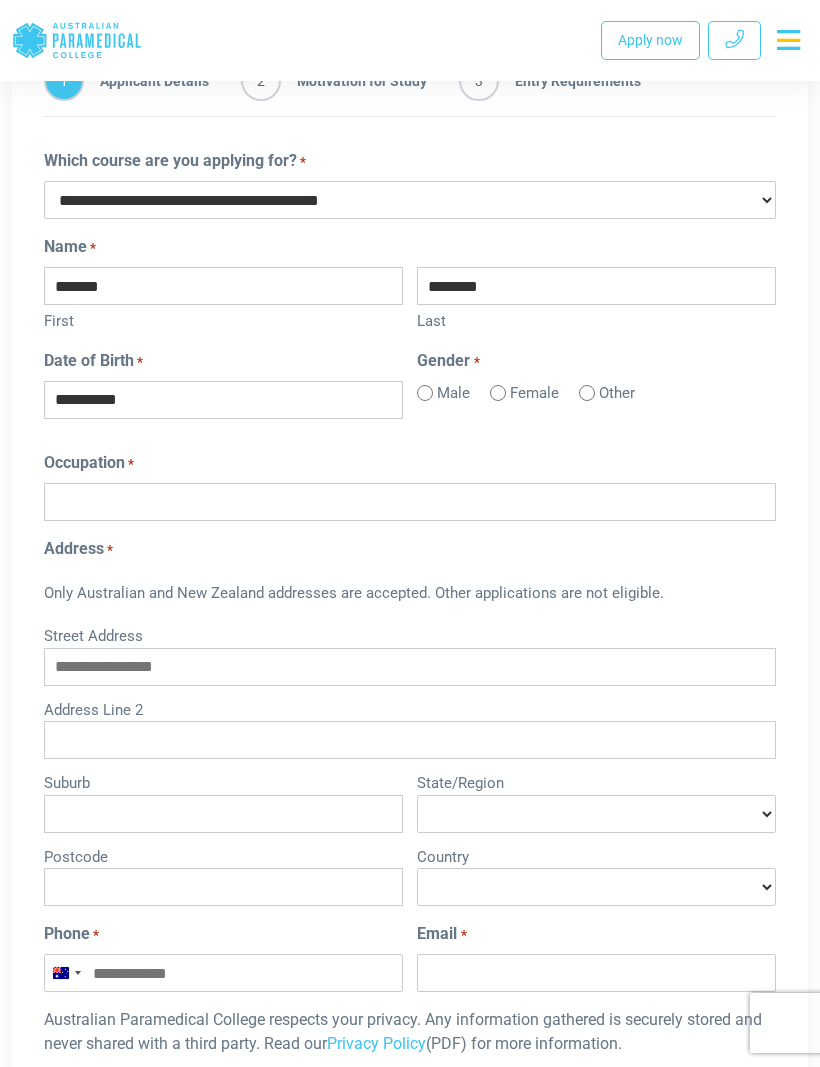 type on "**********" 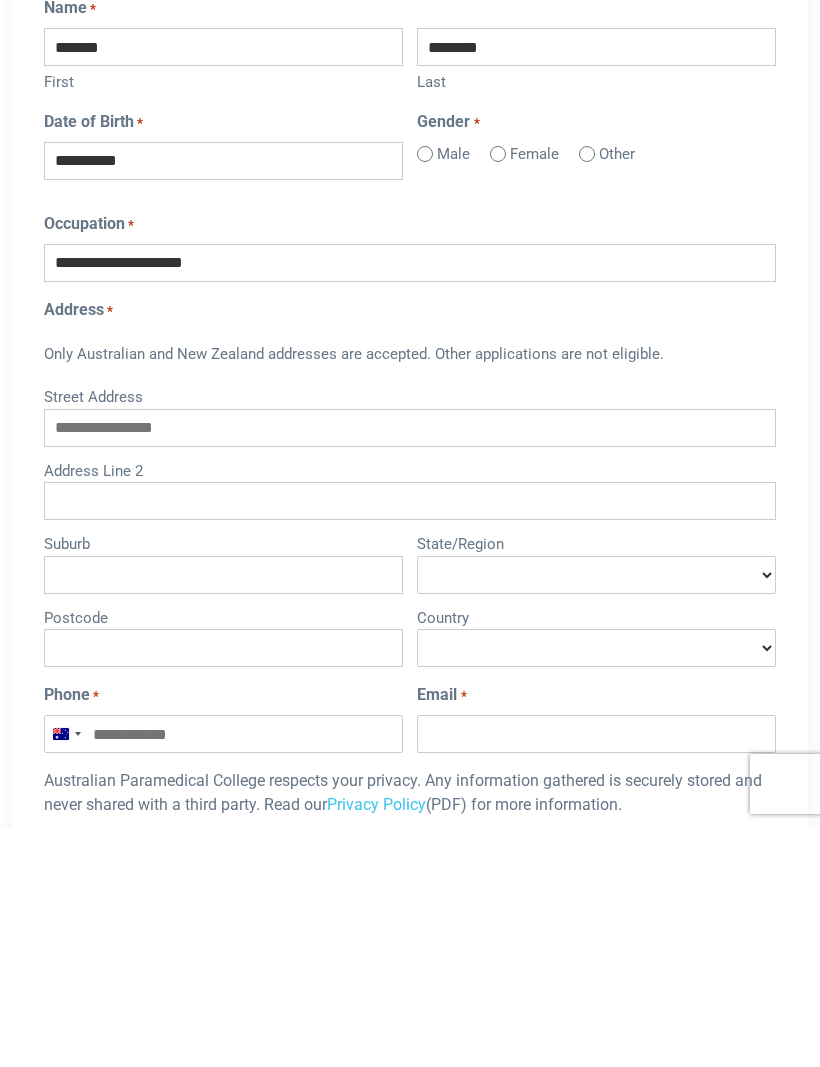 type on "**********" 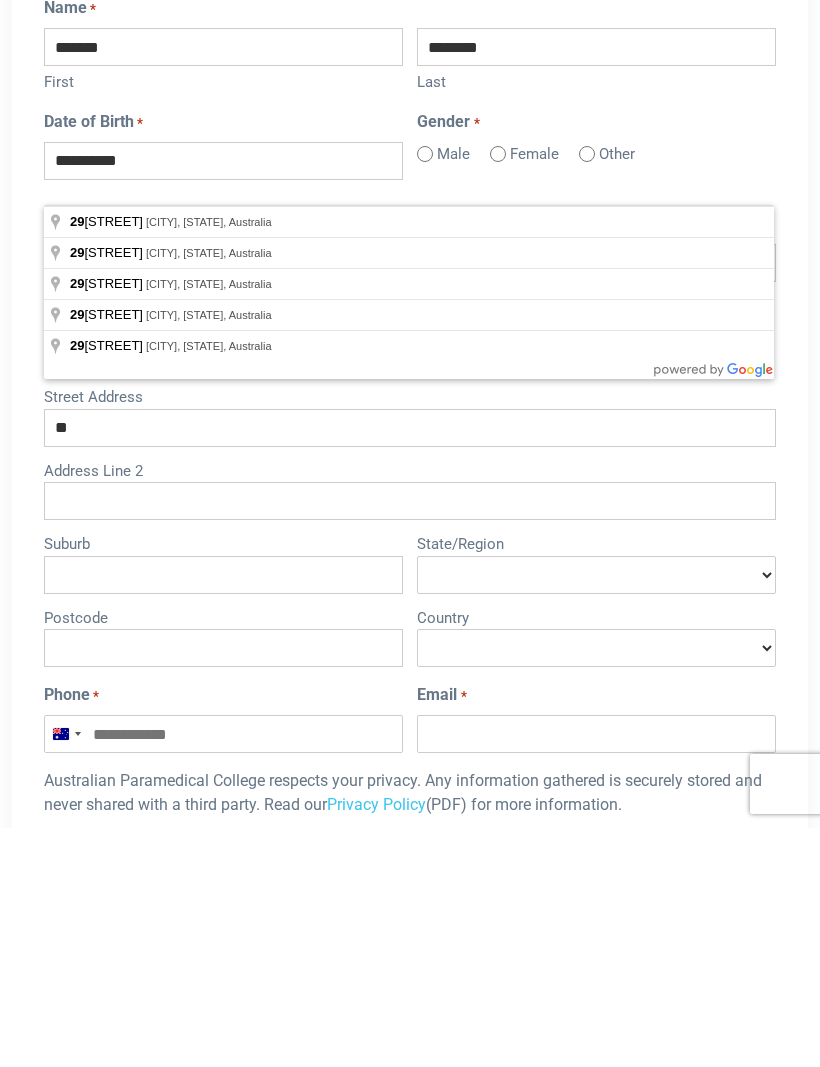 type on "*" 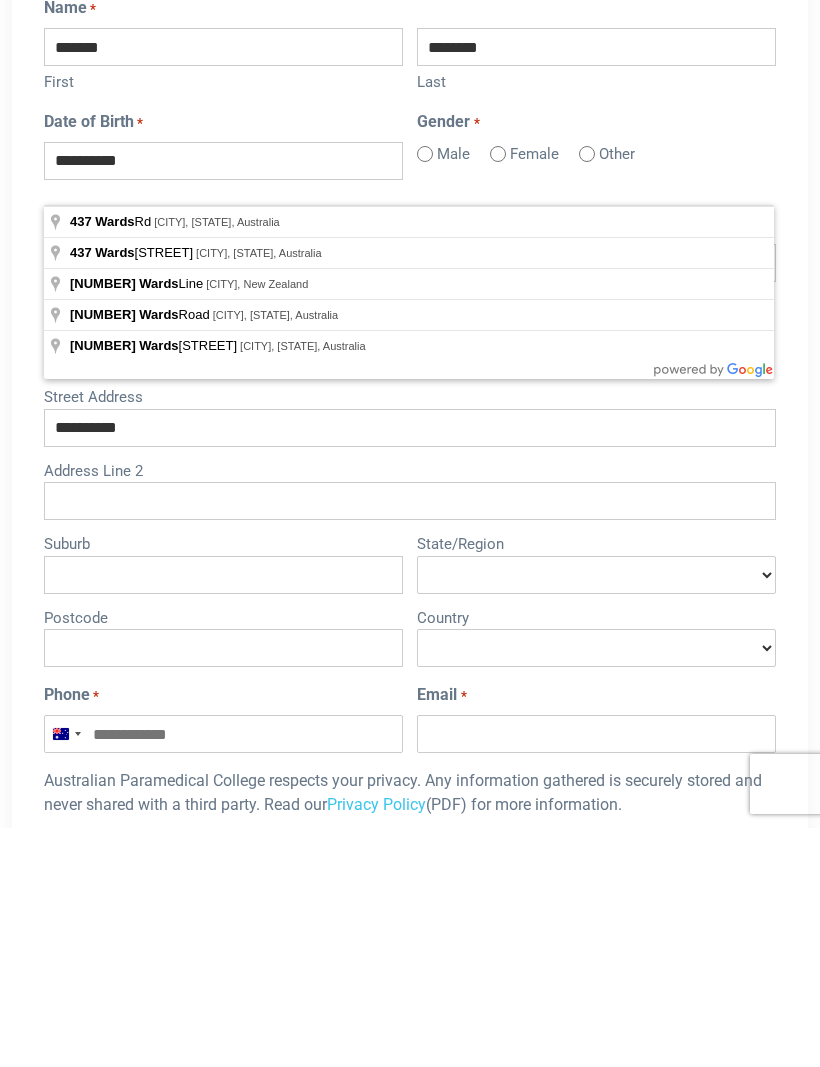 type on "**********" 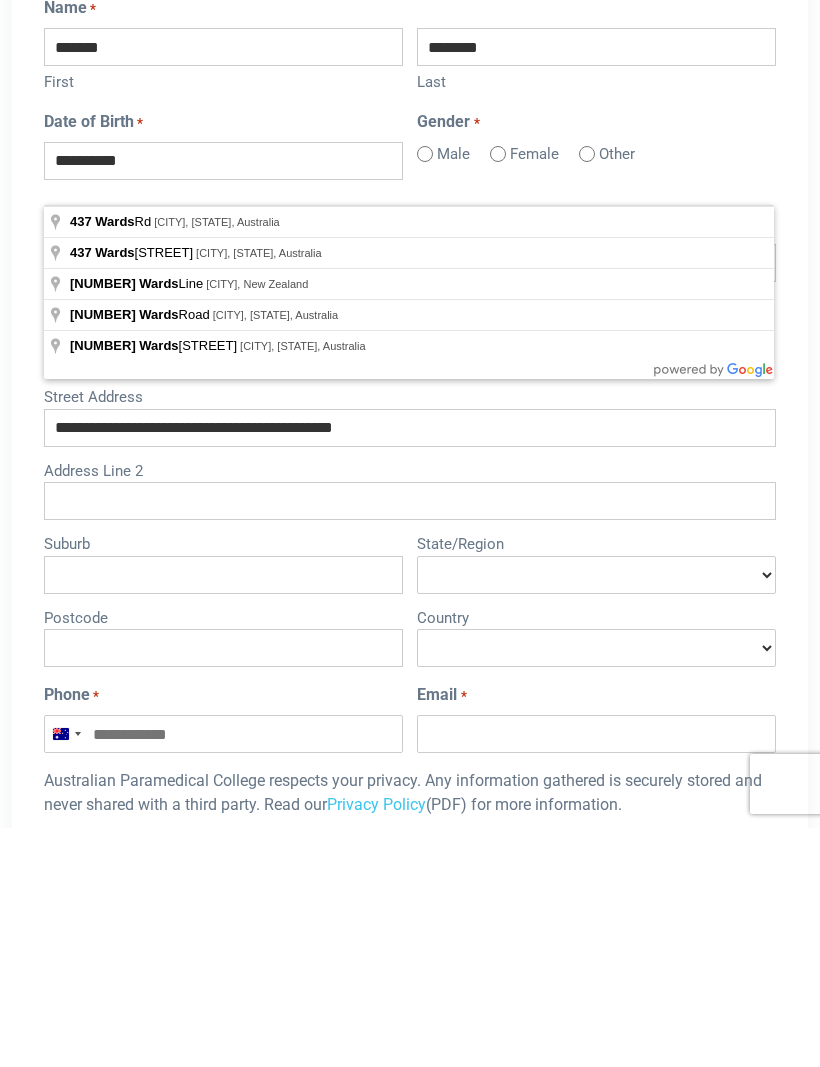 scroll, scrollTop: 1254, scrollLeft: 0, axis: vertical 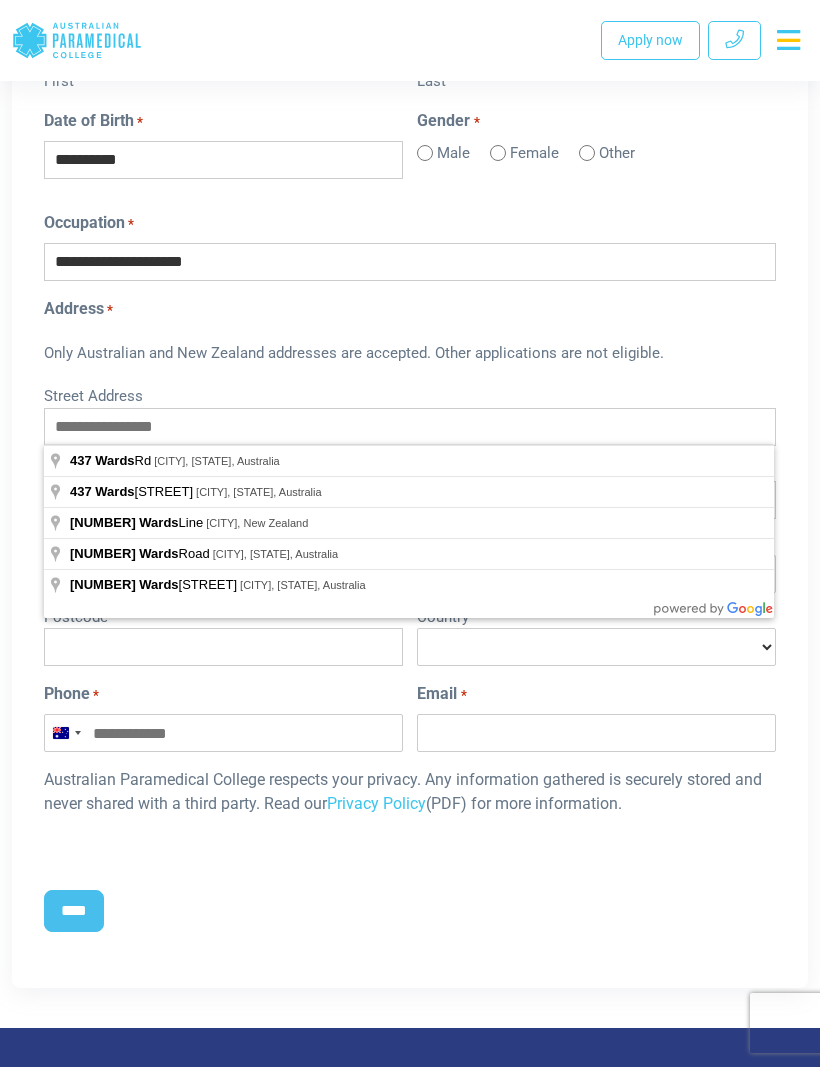 type on "**********" 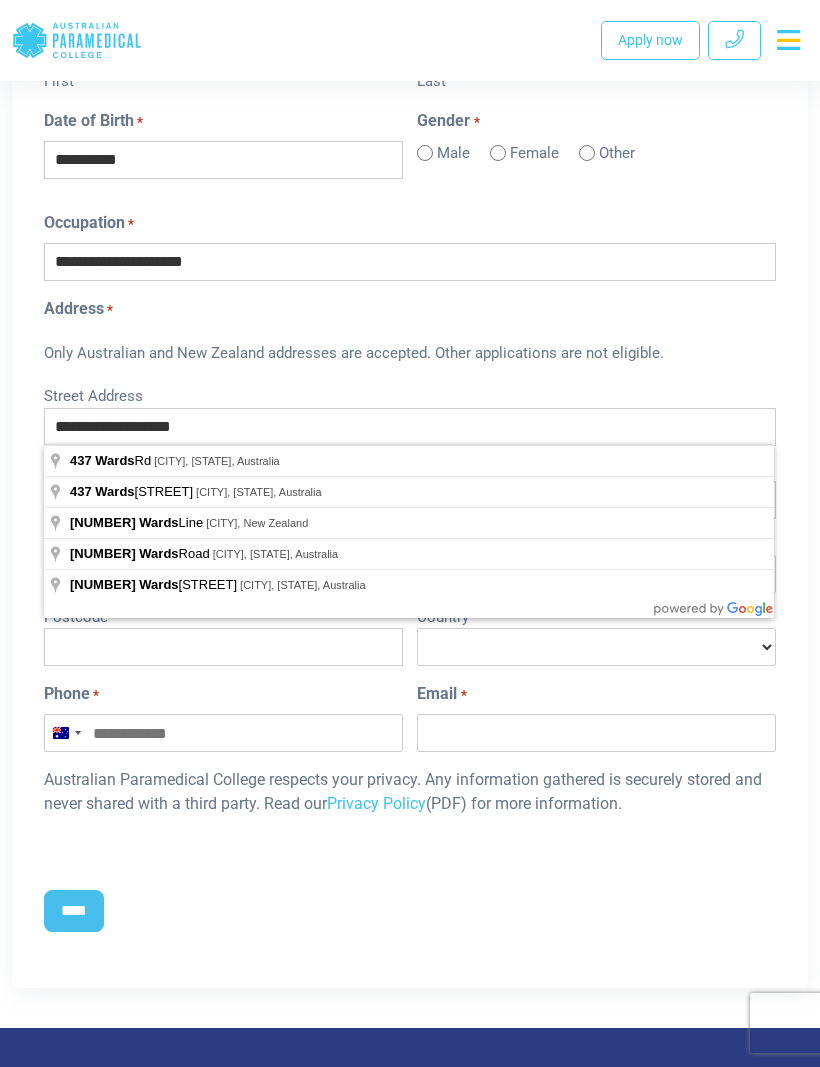 type on "****" 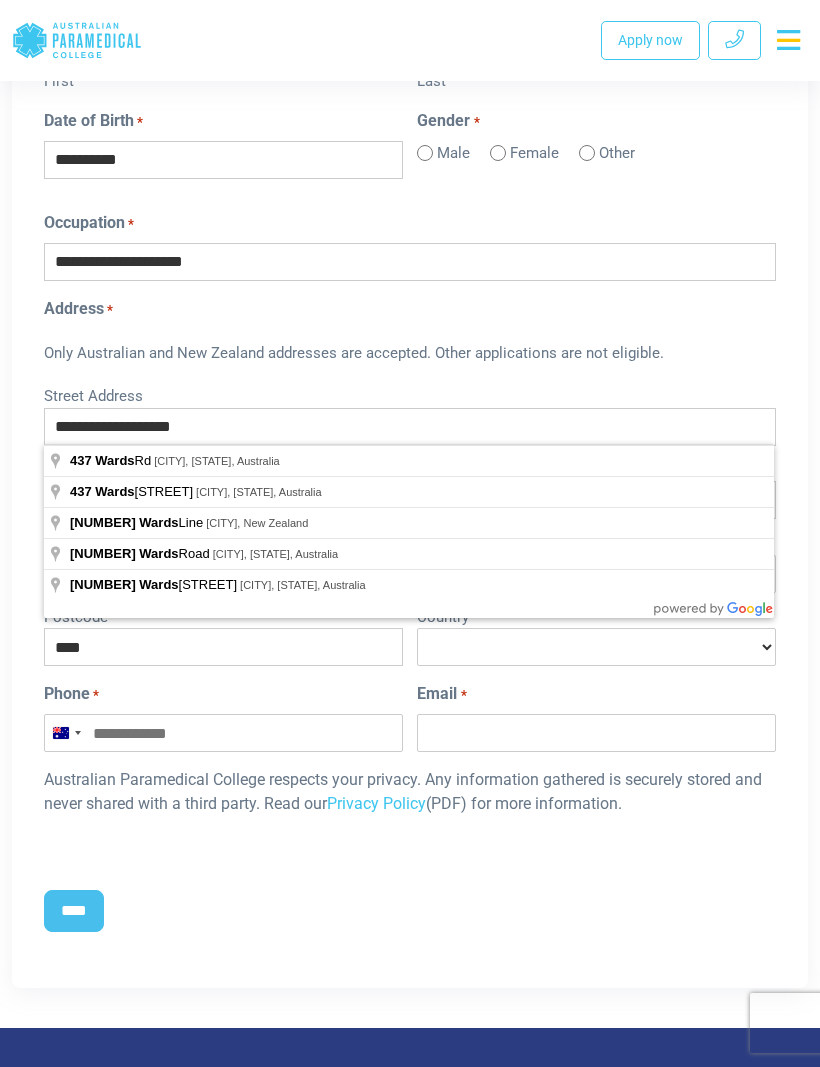 select on "*********" 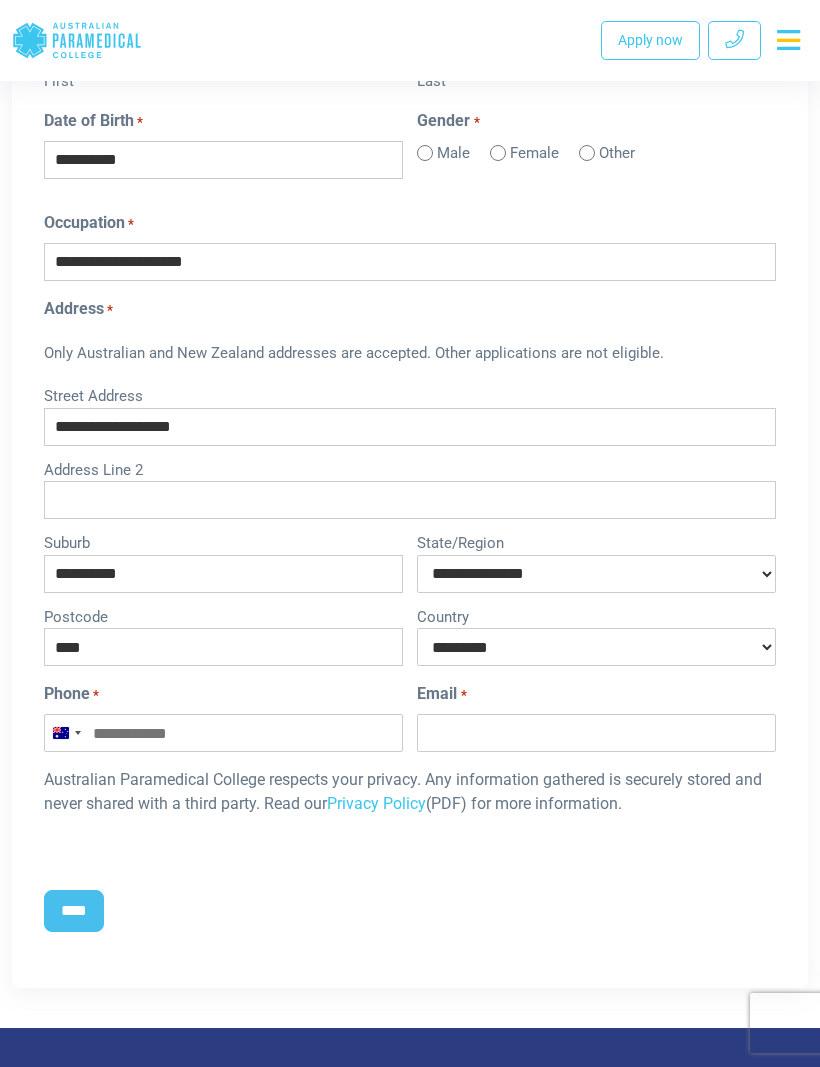 select on "**********" 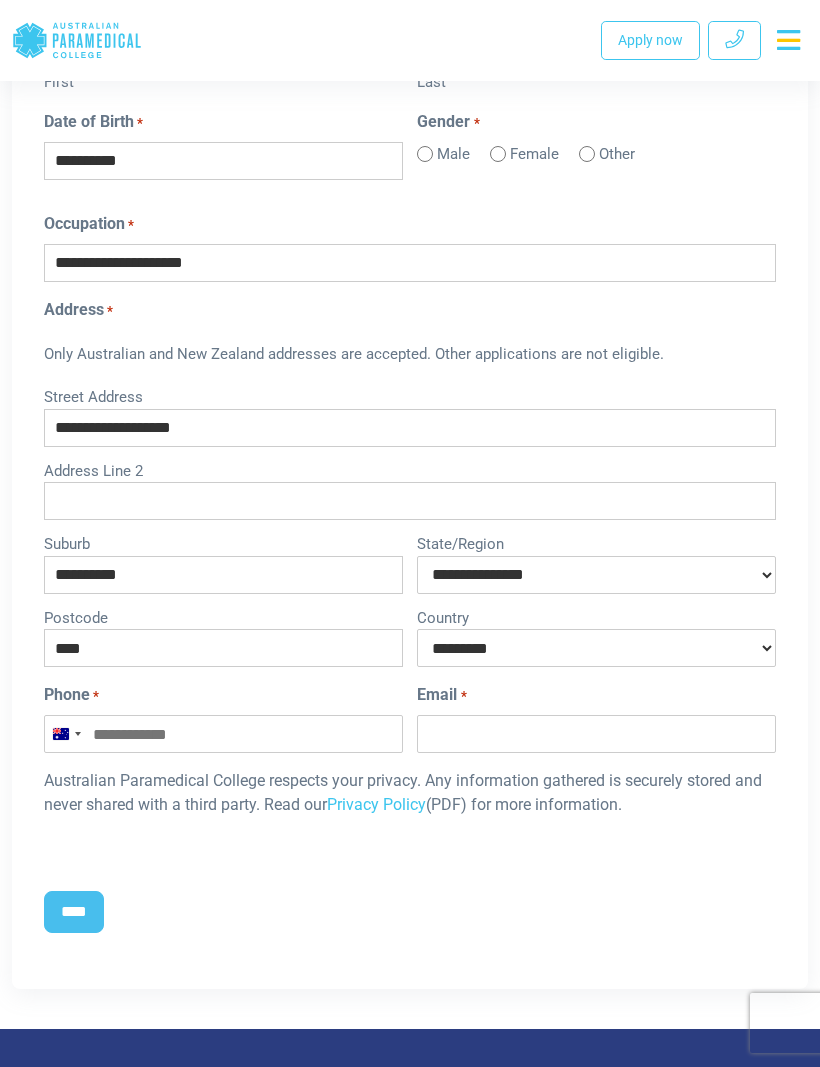 type on "**********" 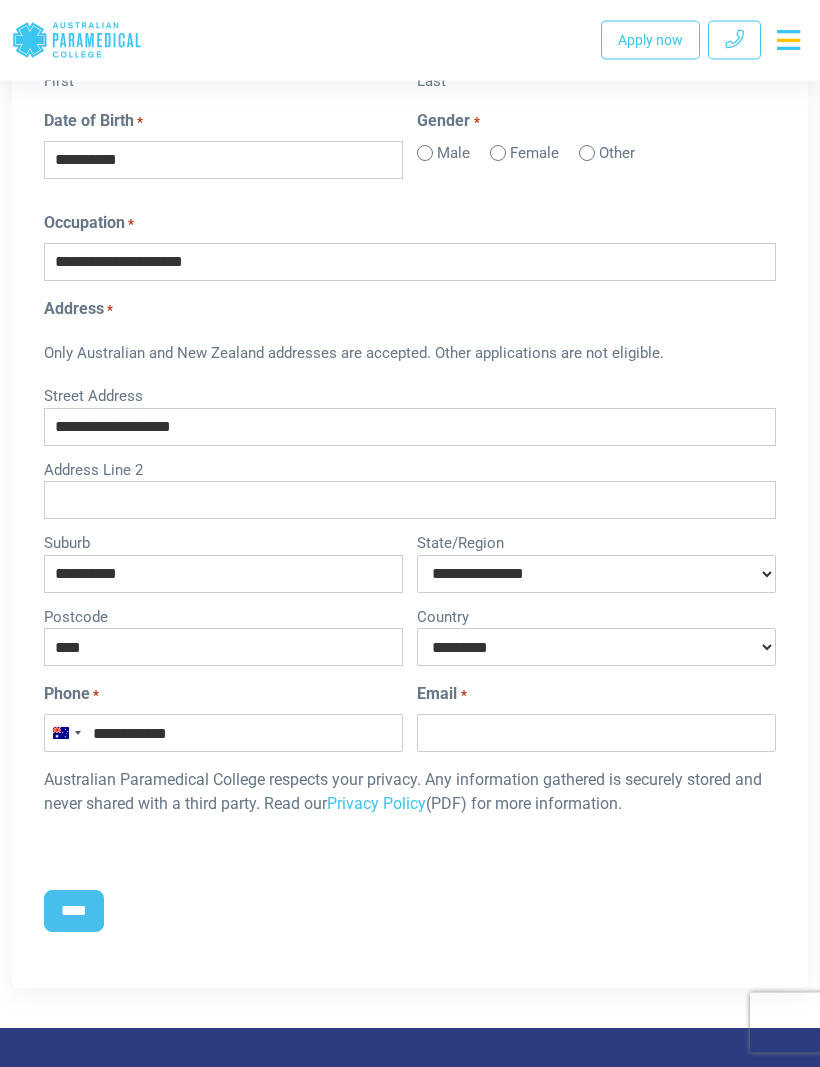 click on "Email *" at bounding box center [596, 734] 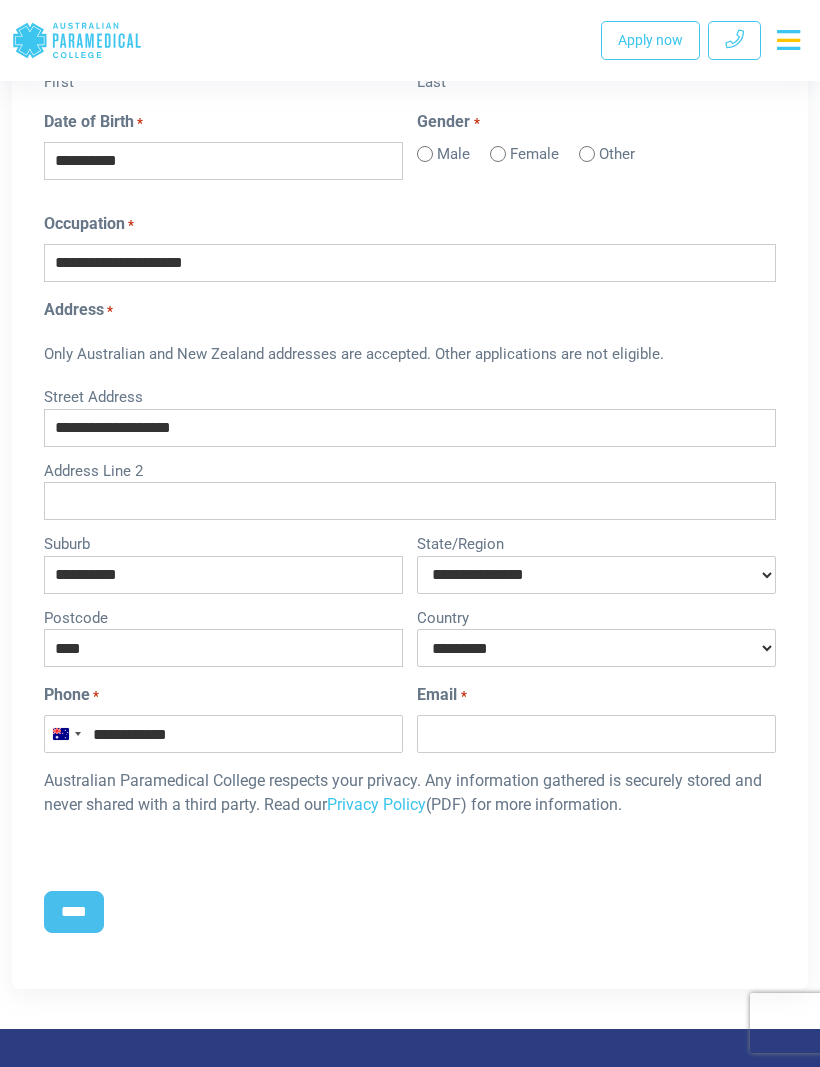 type on "**********" 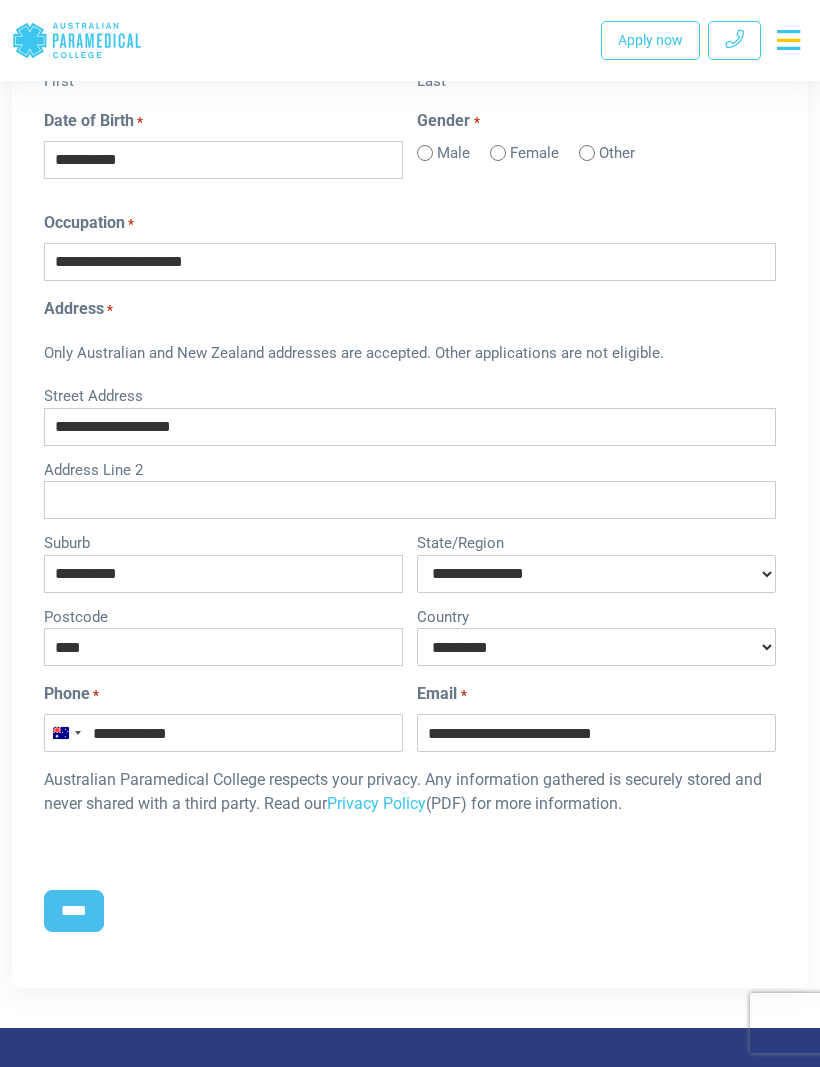 click on "****" at bounding box center [74, 911] 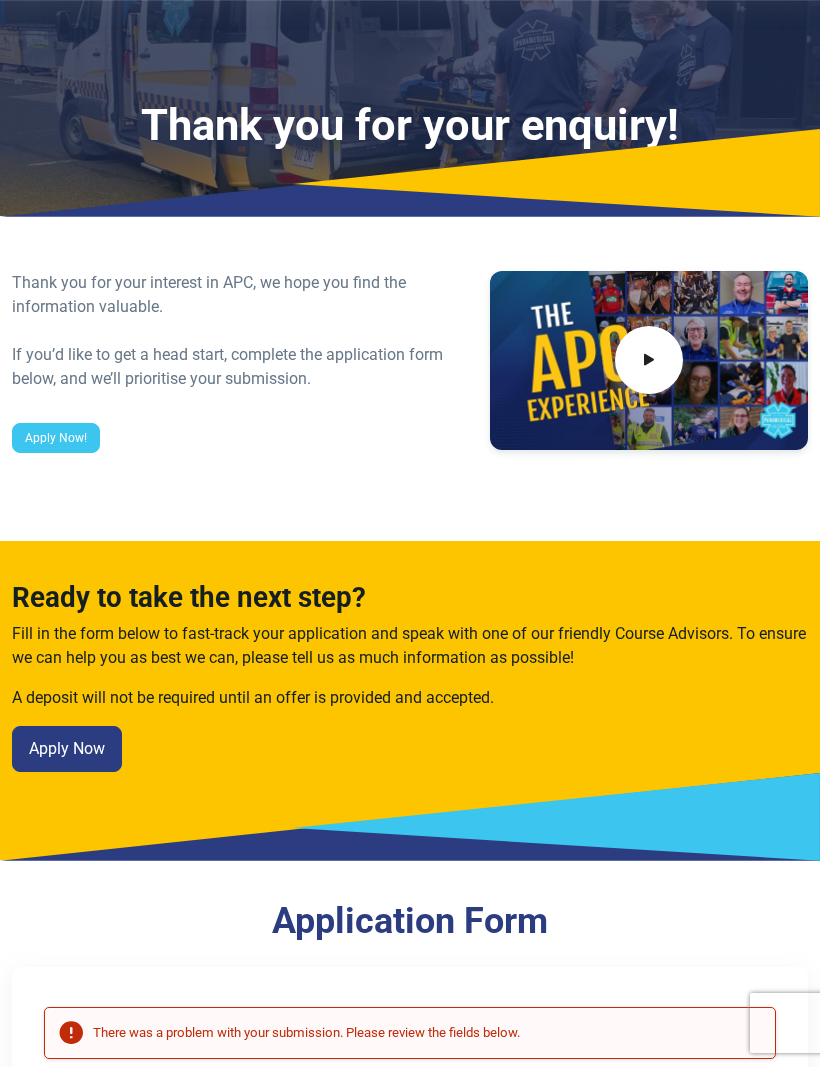 scroll, scrollTop: 0, scrollLeft: 0, axis: both 